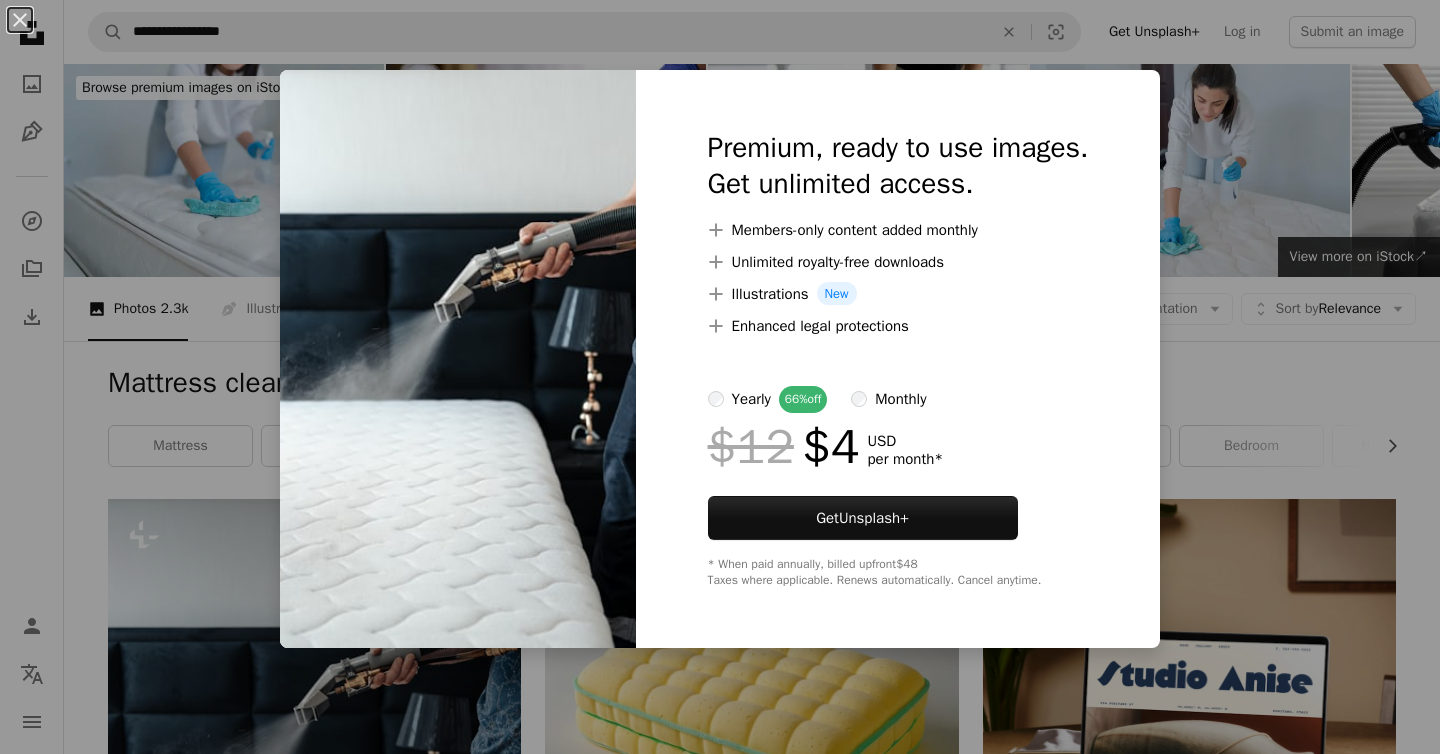 scroll, scrollTop: 346, scrollLeft: 0, axis: vertical 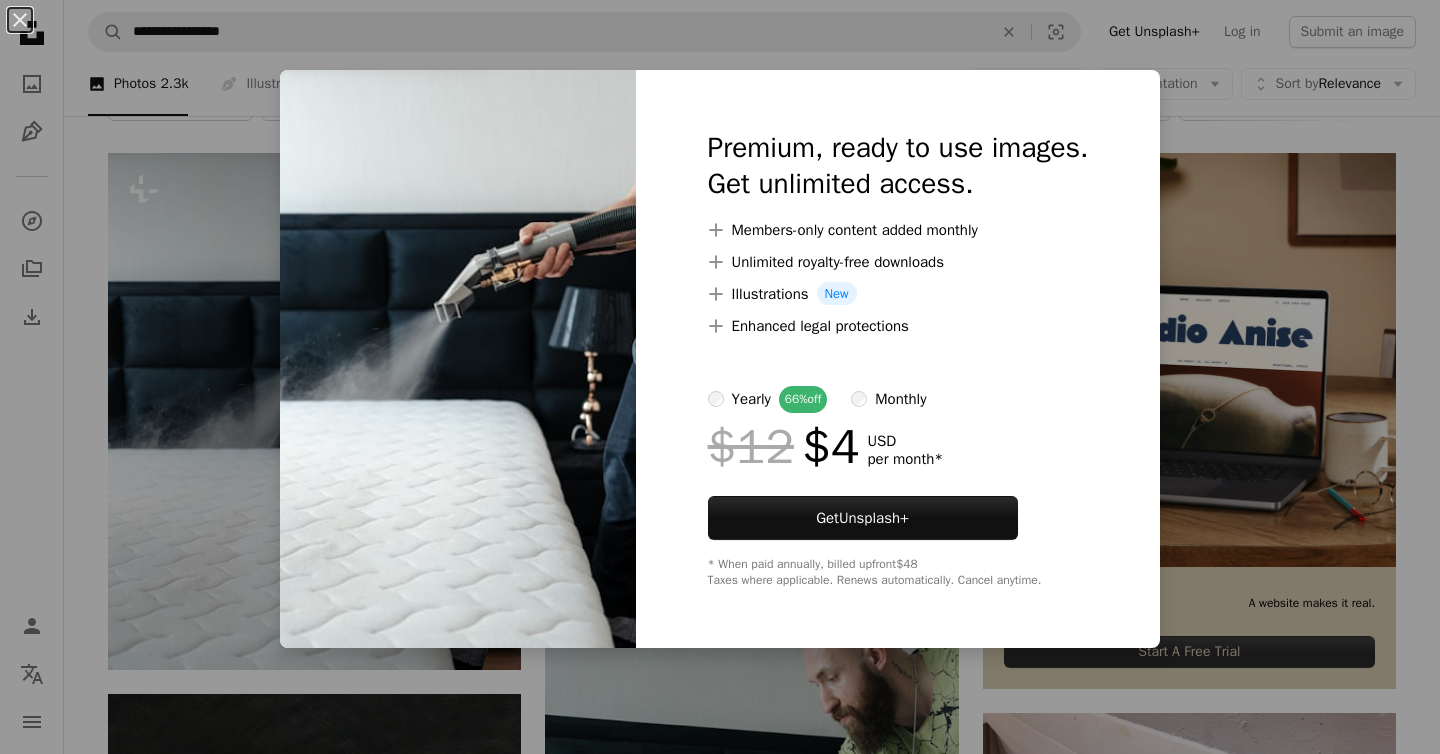 click on "An X shape Premium, ready to use images. Get unlimited access. A plus sign Members-only content added monthly A plus sign Unlimited royalty-free downloads A plus sign Illustrations  New A plus sign Enhanced legal protections yearly 66%  off monthly $12   $4 USD per month * Get  Unsplash+ * When paid annually, billed upfront  $48 Taxes where applicable. Renews automatically. Cancel anytime." at bounding box center [720, 377] 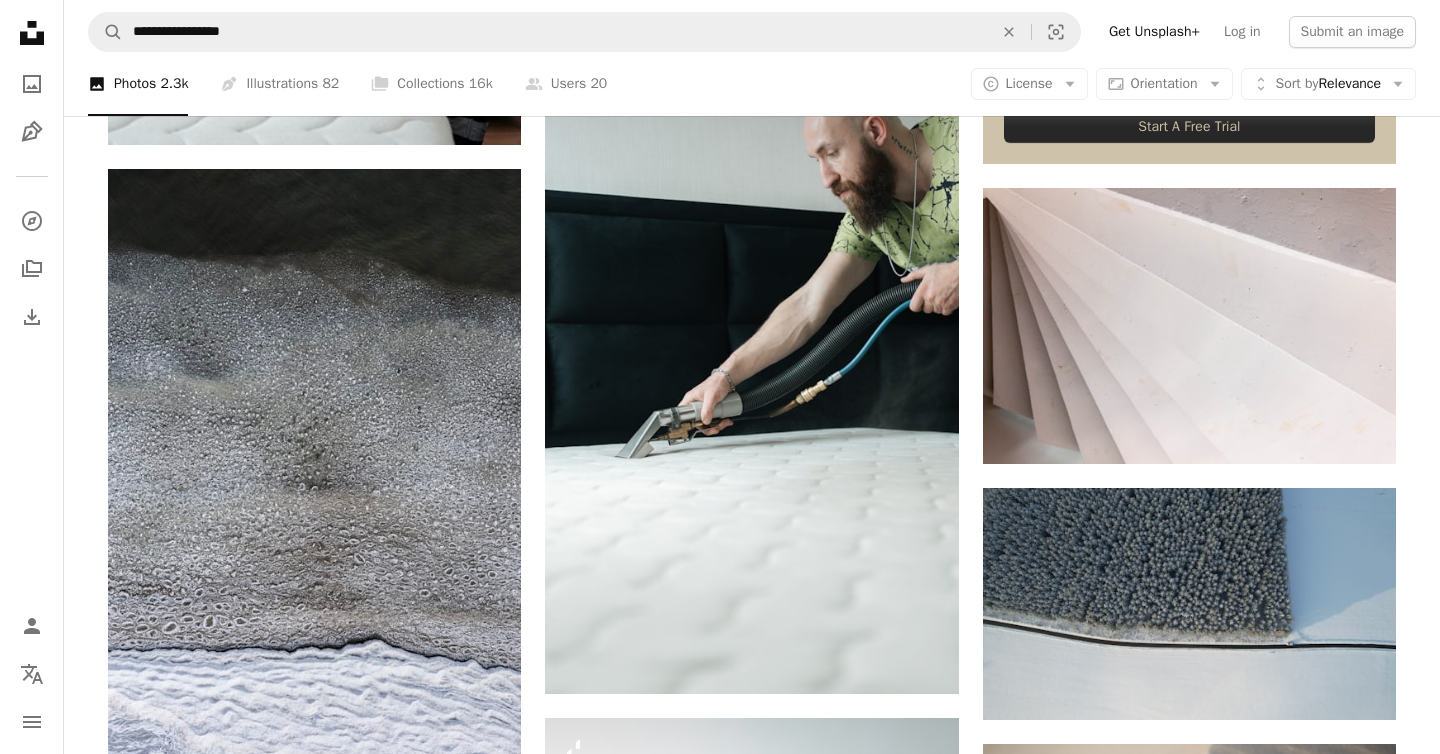 scroll, scrollTop: 978, scrollLeft: 0, axis: vertical 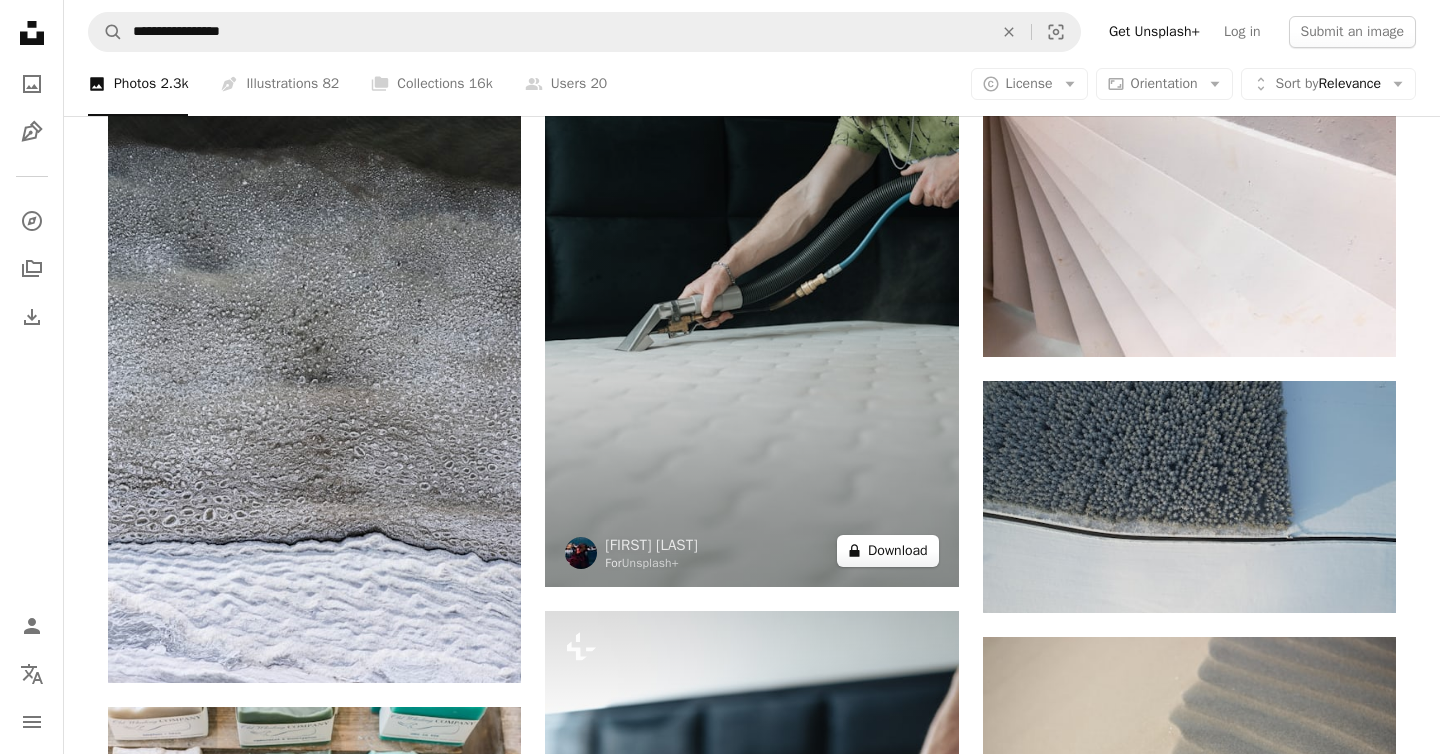 click on "A lock   Download" at bounding box center [888, 551] 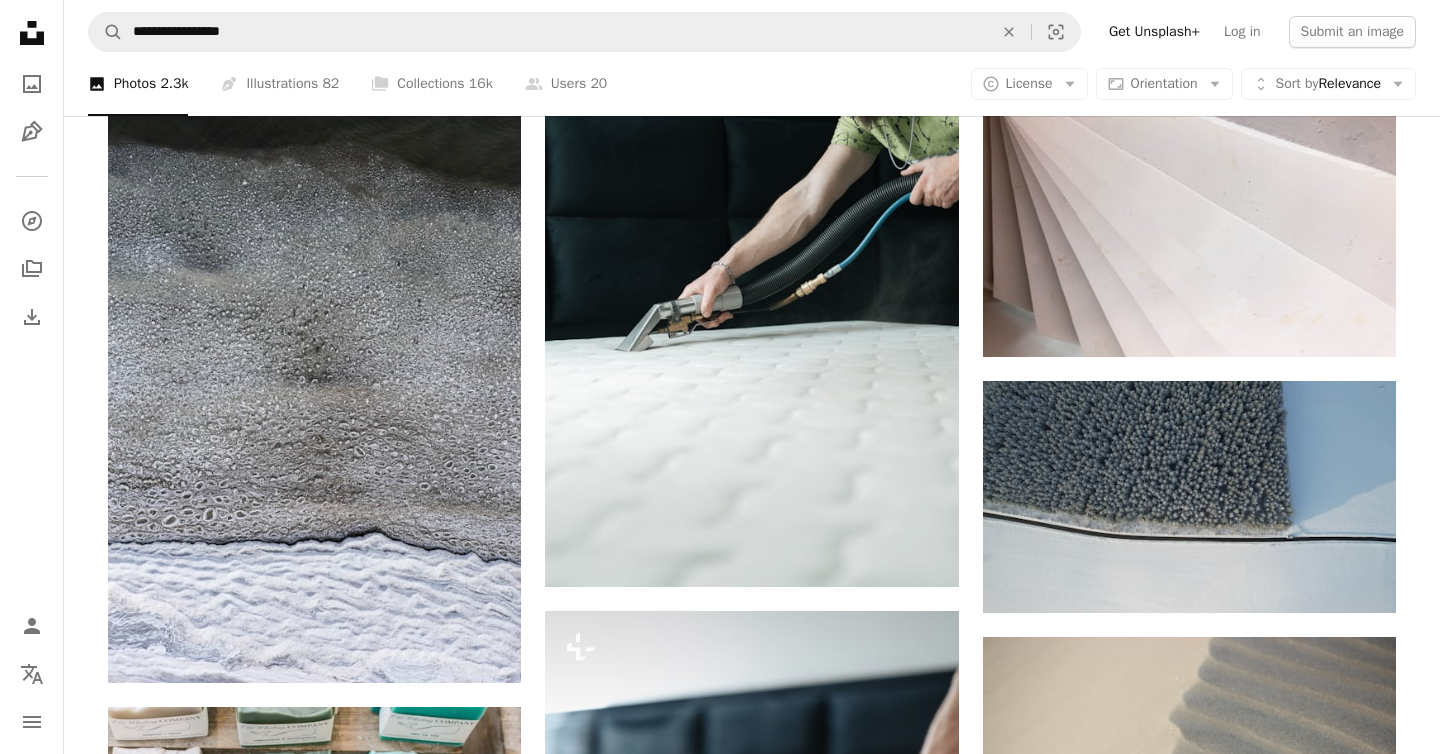 click on "An X shape Premium, ready to use images. Get unlimited access. A plus sign Members-only content added monthly A plus sign Unlimited royalty-free downloads A plus sign Illustrations  New A plus sign Enhanced legal protections yearly 66%  off monthly $12   $4 USD per month * Get  Unsplash+ * When paid annually, billed upfront  $48 Taxes where applicable. Renews automatically. Cancel anytime." at bounding box center [720, 4655] 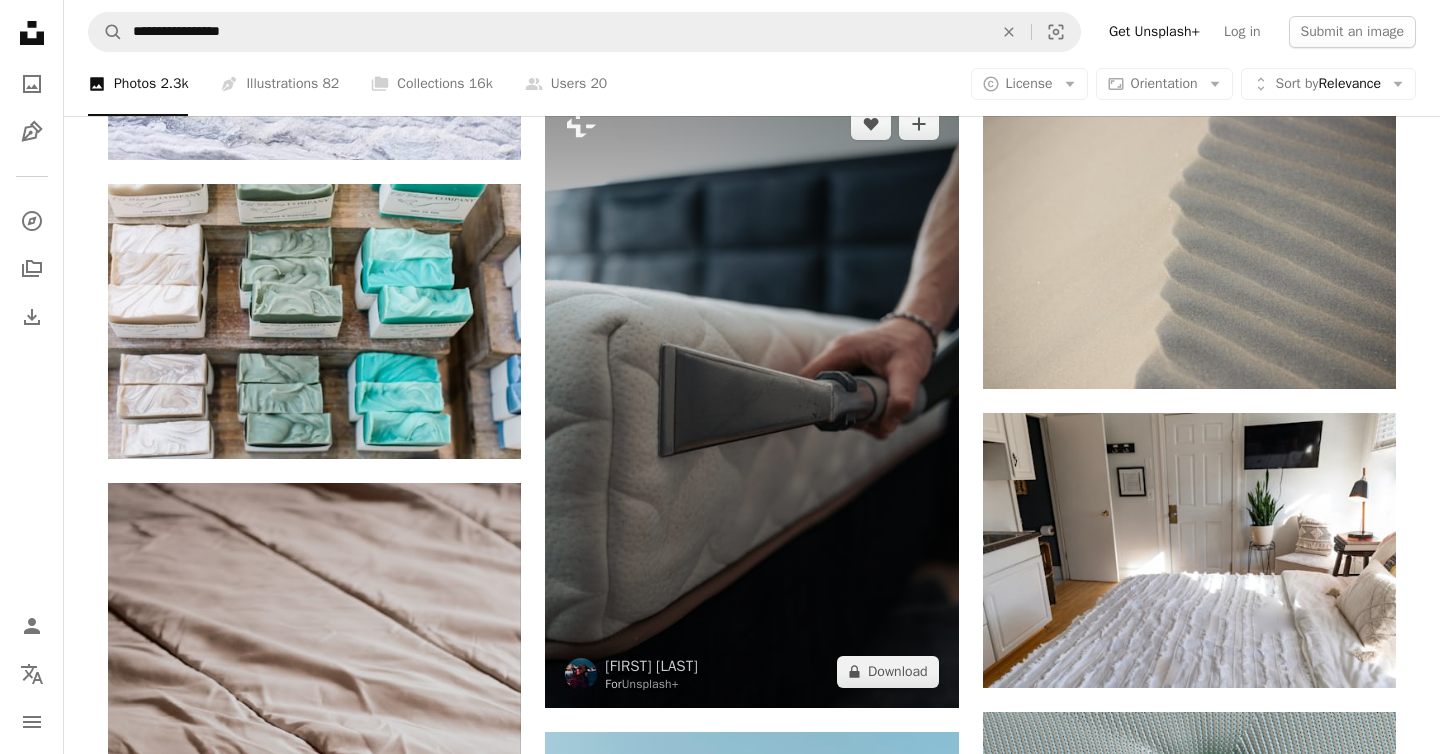 scroll, scrollTop: 1416, scrollLeft: 0, axis: vertical 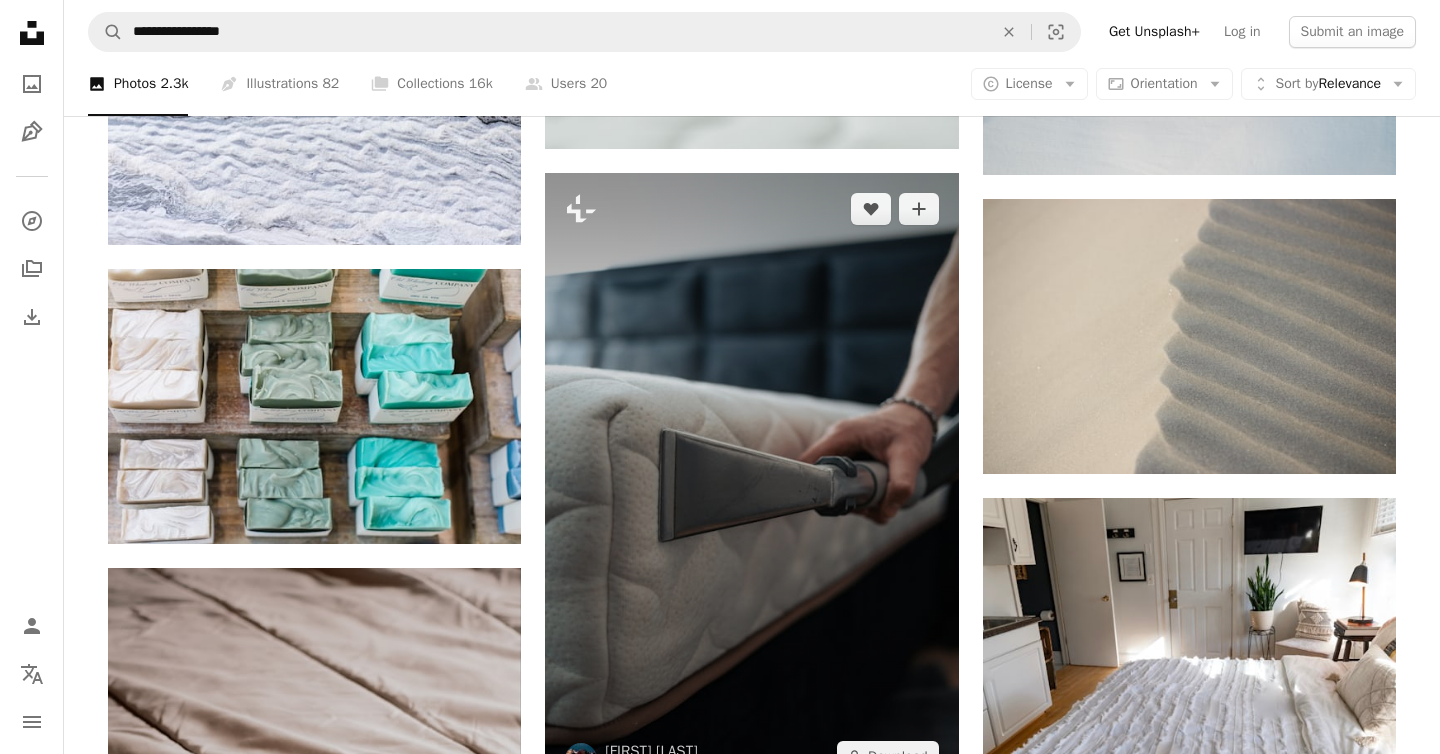 click at bounding box center (751, 483) 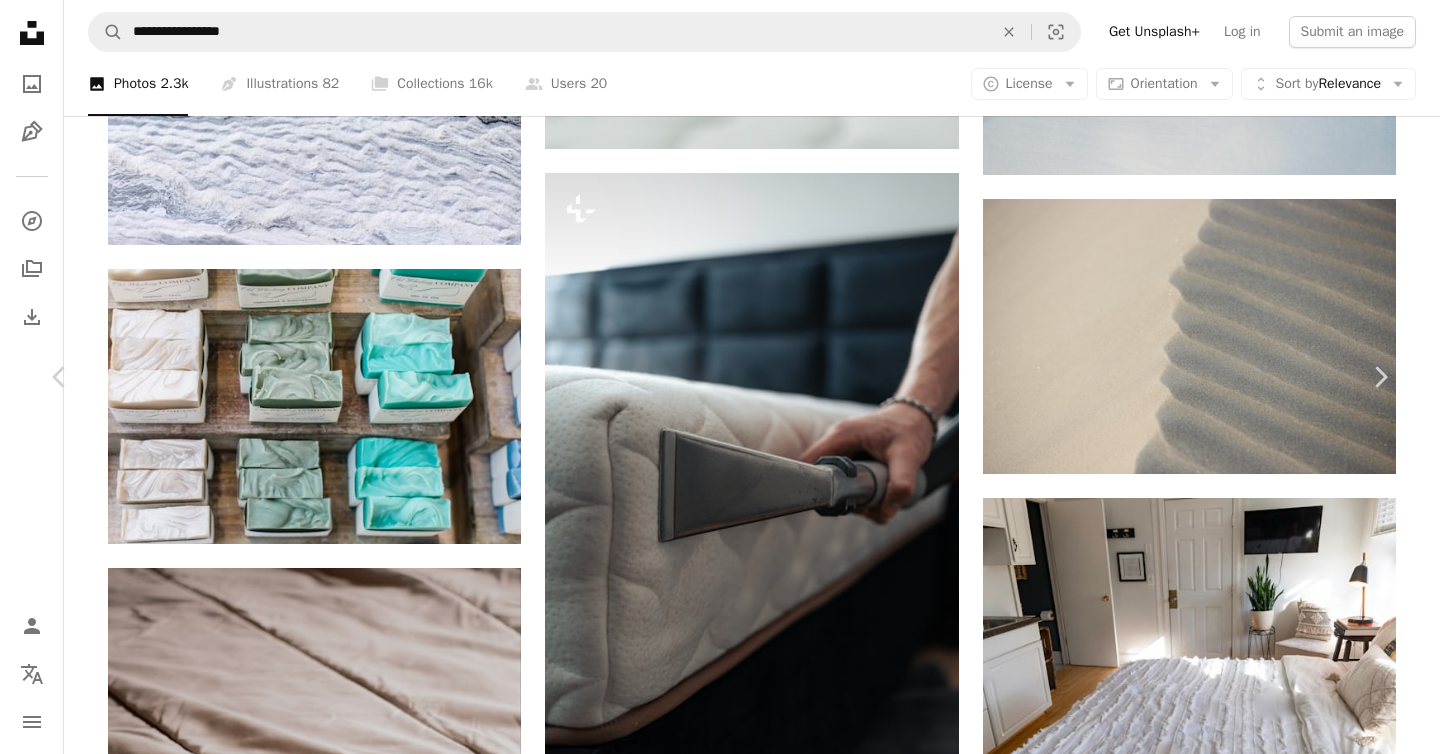 click on "A lock   Download" at bounding box center (1229, 3887) 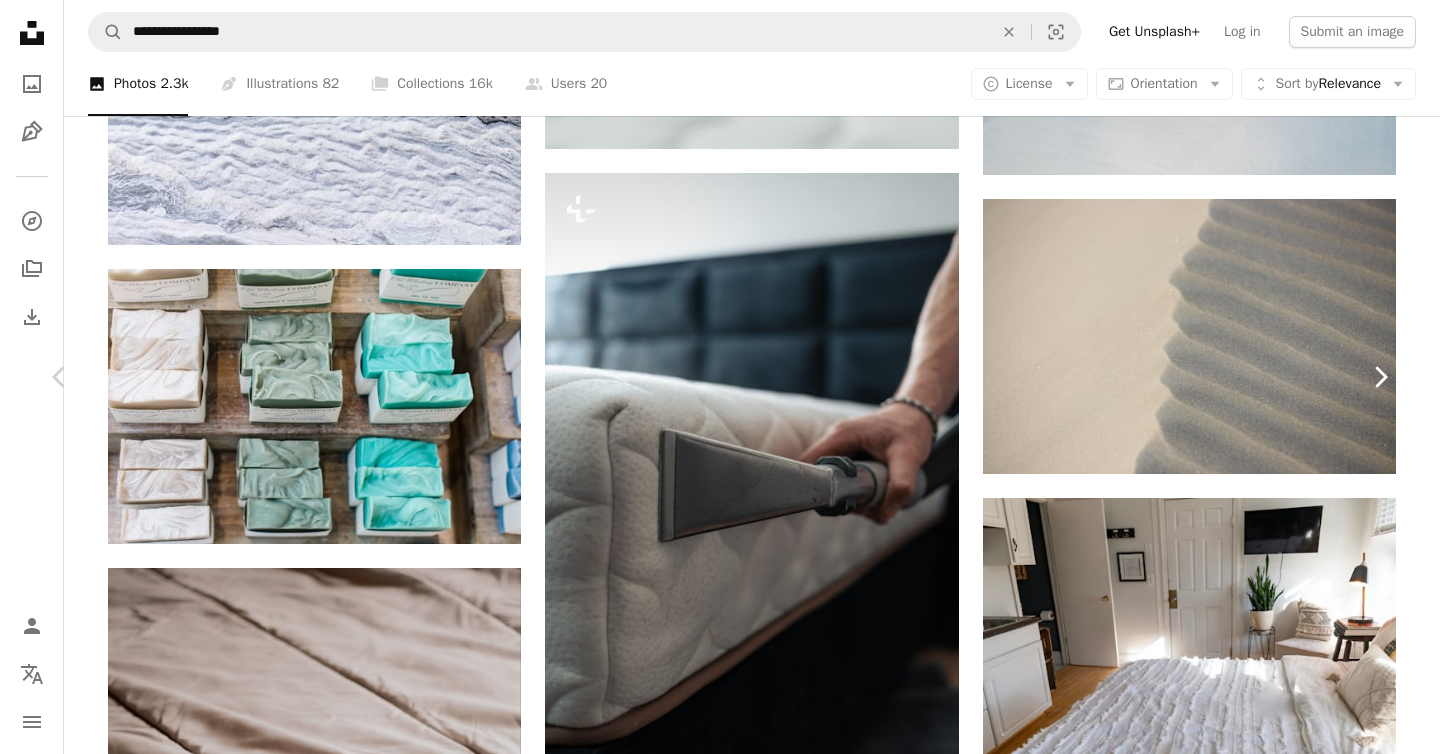 click on "Chevron right" at bounding box center (1380, 377) 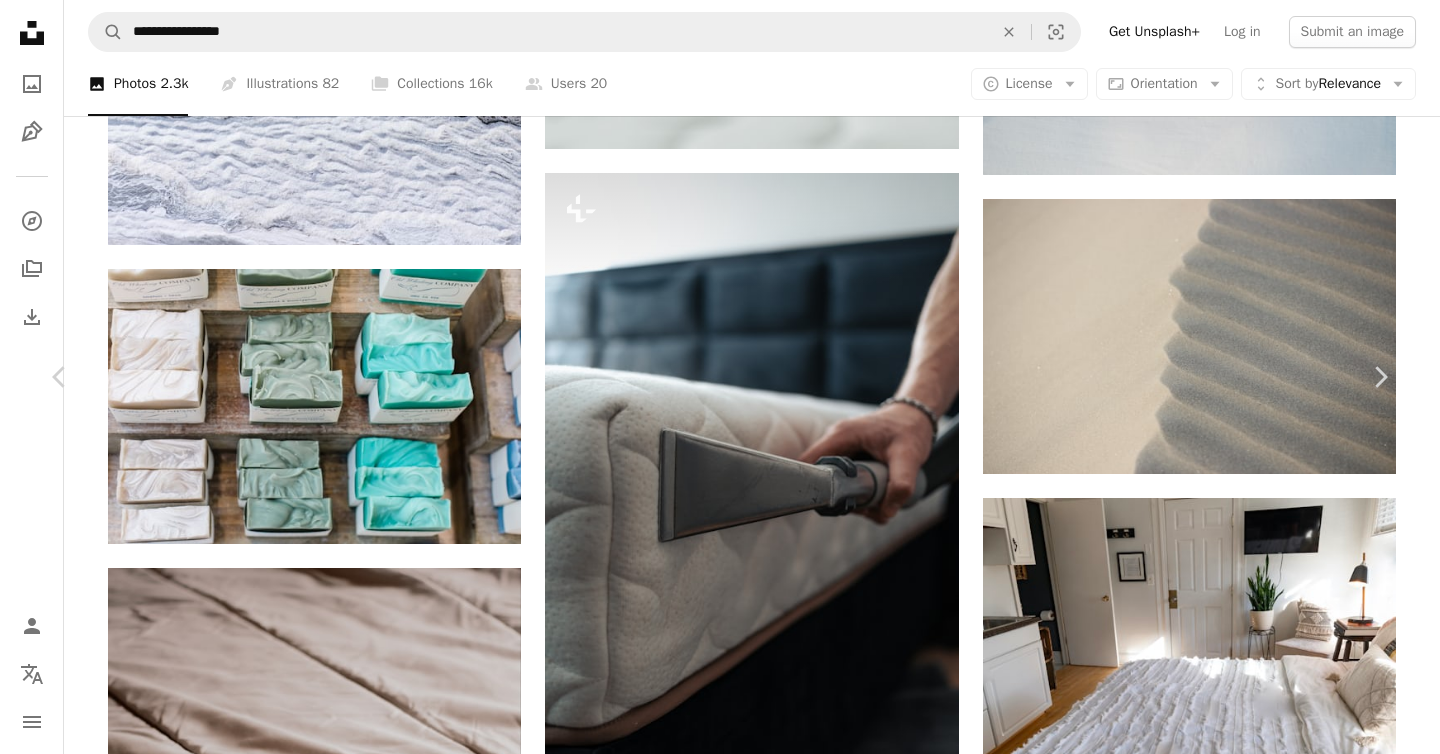 click on "An X shape Chevron left Chevron right [FIRST] [LAST] the_modern_life_mrs A heart A plus sign Edit image   Plus sign for Unsplash+ Download free Chevron down Zoom in Views 2,498,313 Downloads 23,021 Featured in Photos A forward-right arrow Share Info icon Info More Actions Calendar outlined Published on  January 4, 2019 Camera Canon, EOS 5D Mark IV Safety Free to use under the  Unsplash License health wellness bathroom market boston farmers market soap bath neutral fresh organic diy crafting charleston homemade furniture beauty product text cosmetic Free stock photos Browse premium related images on iStock  |  Save 20% with code UNSPLASH20 View more on iStock  ↗ Related images A heart A plus sign Taylor Heery Available for hire A checkmark inside of a circle Arrow pointing down A heart A plus sign Pew Nguyen Available for hire A checkmark inside of a circle Arrow pointing down A heart A plus sign Declan Sun Available for hire A checkmark inside of a circle Arrow pointing down A heart A plus sign Jason Leung" at bounding box center (720, 4217) 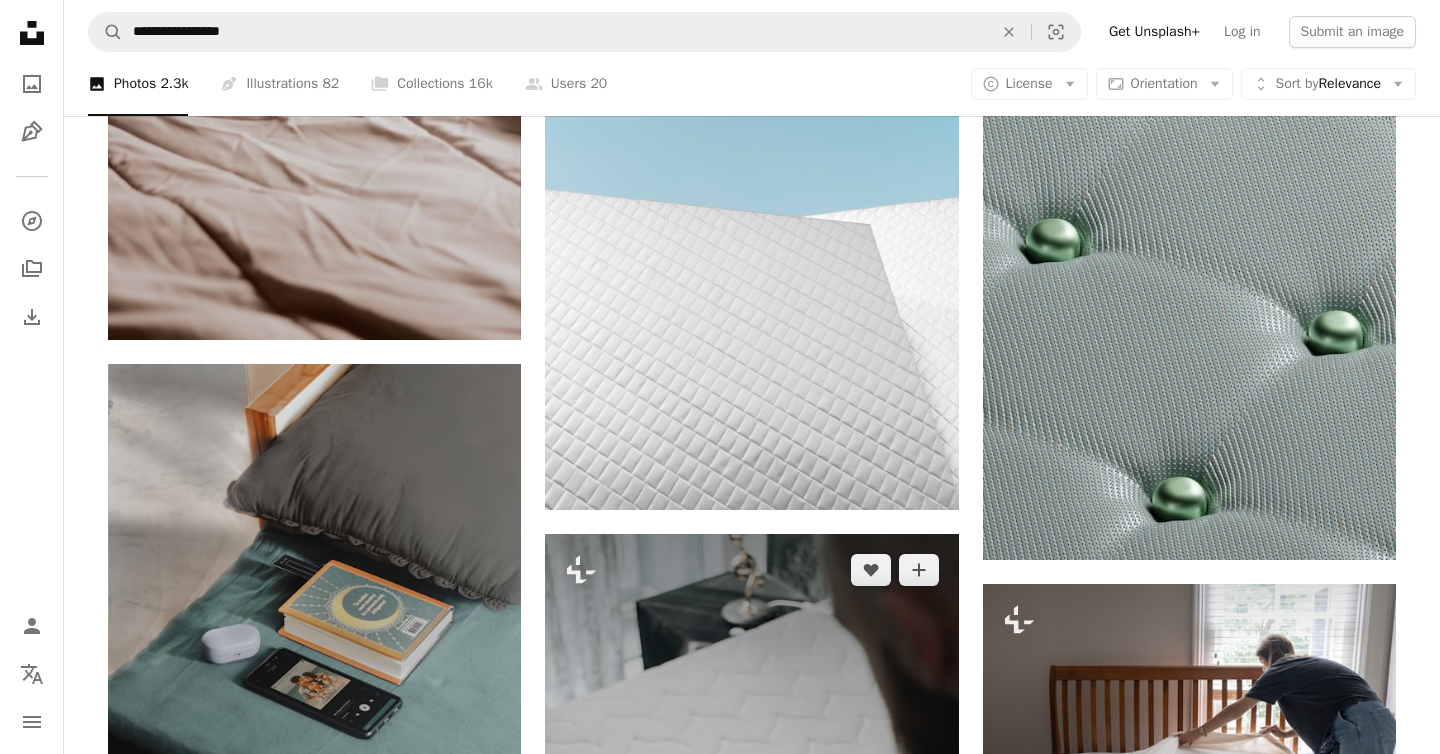 scroll, scrollTop: 2129, scrollLeft: 0, axis: vertical 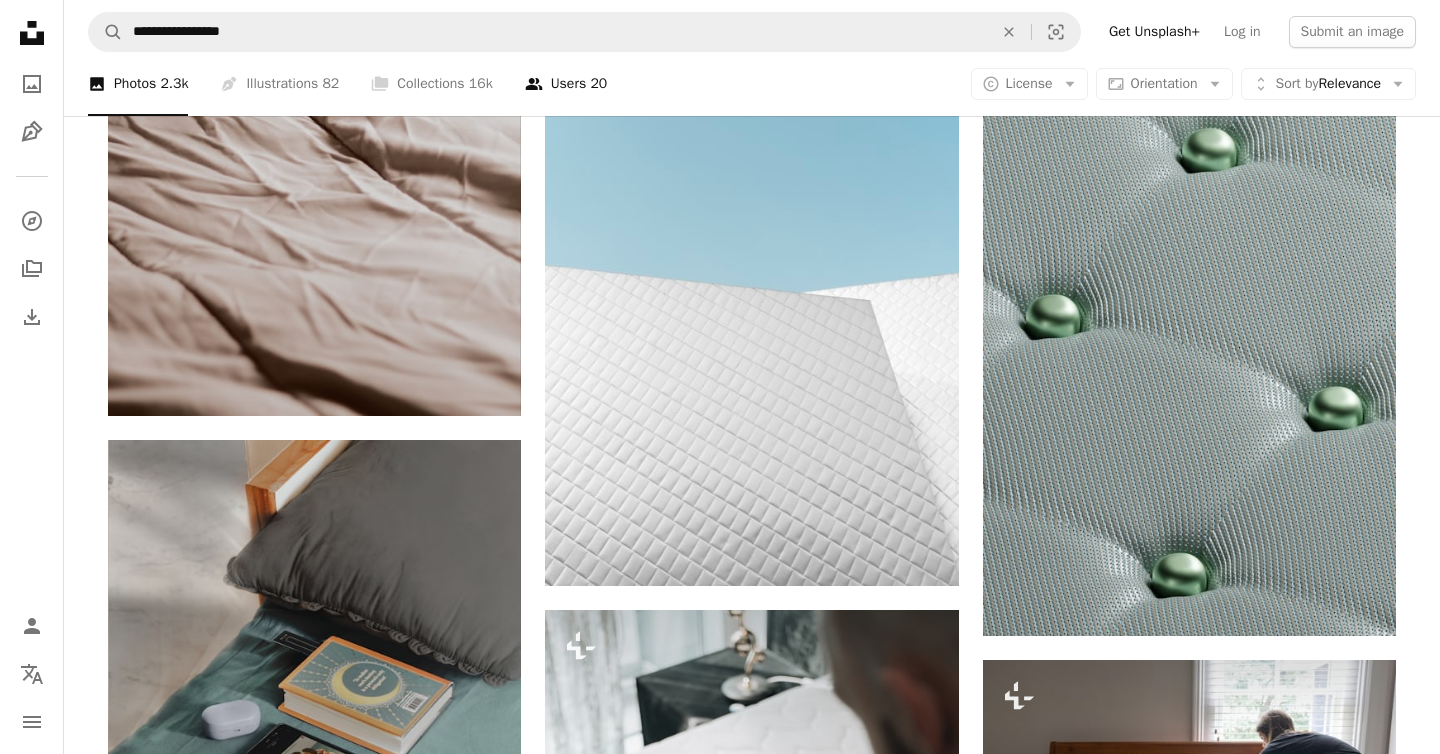 click on "A group of people Users   20" at bounding box center [566, 84] 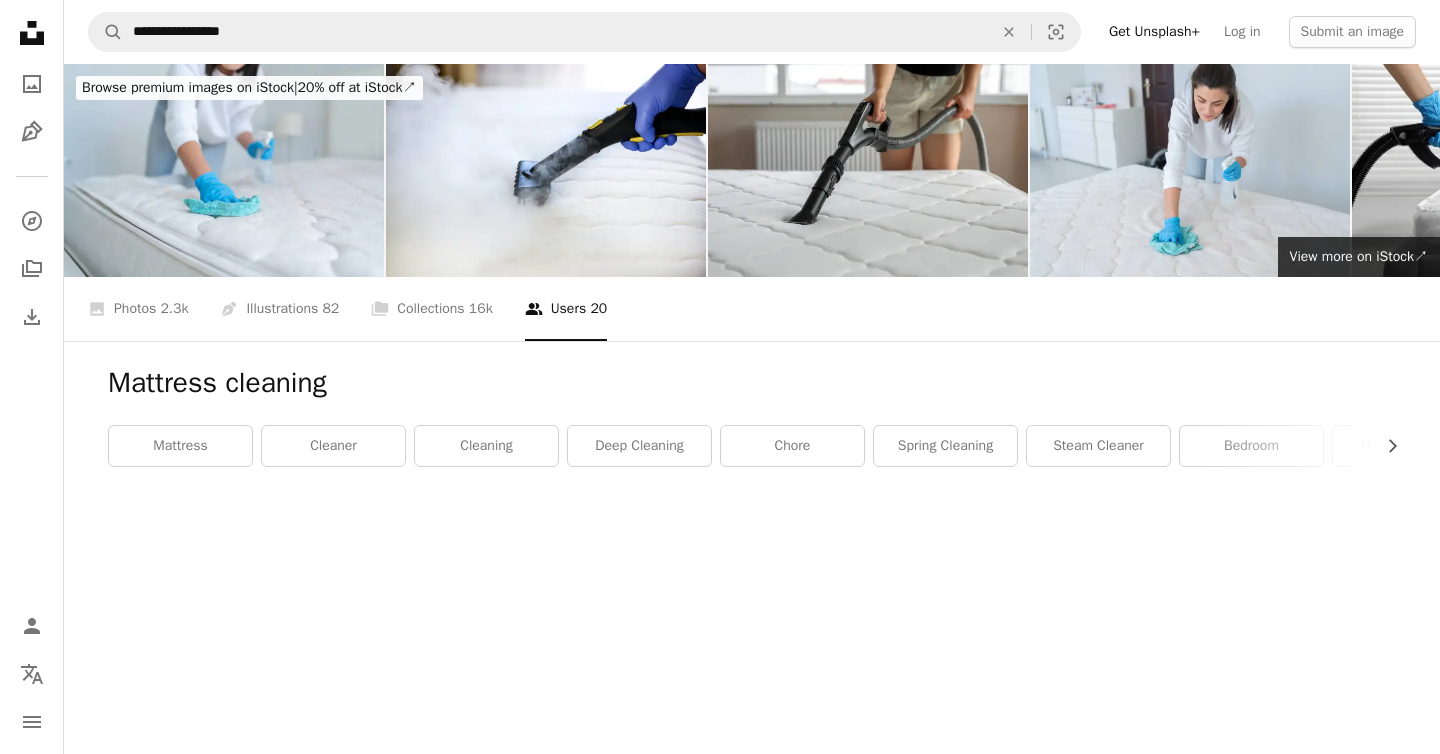 scroll, scrollTop: 0, scrollLeft: 0, axis: both 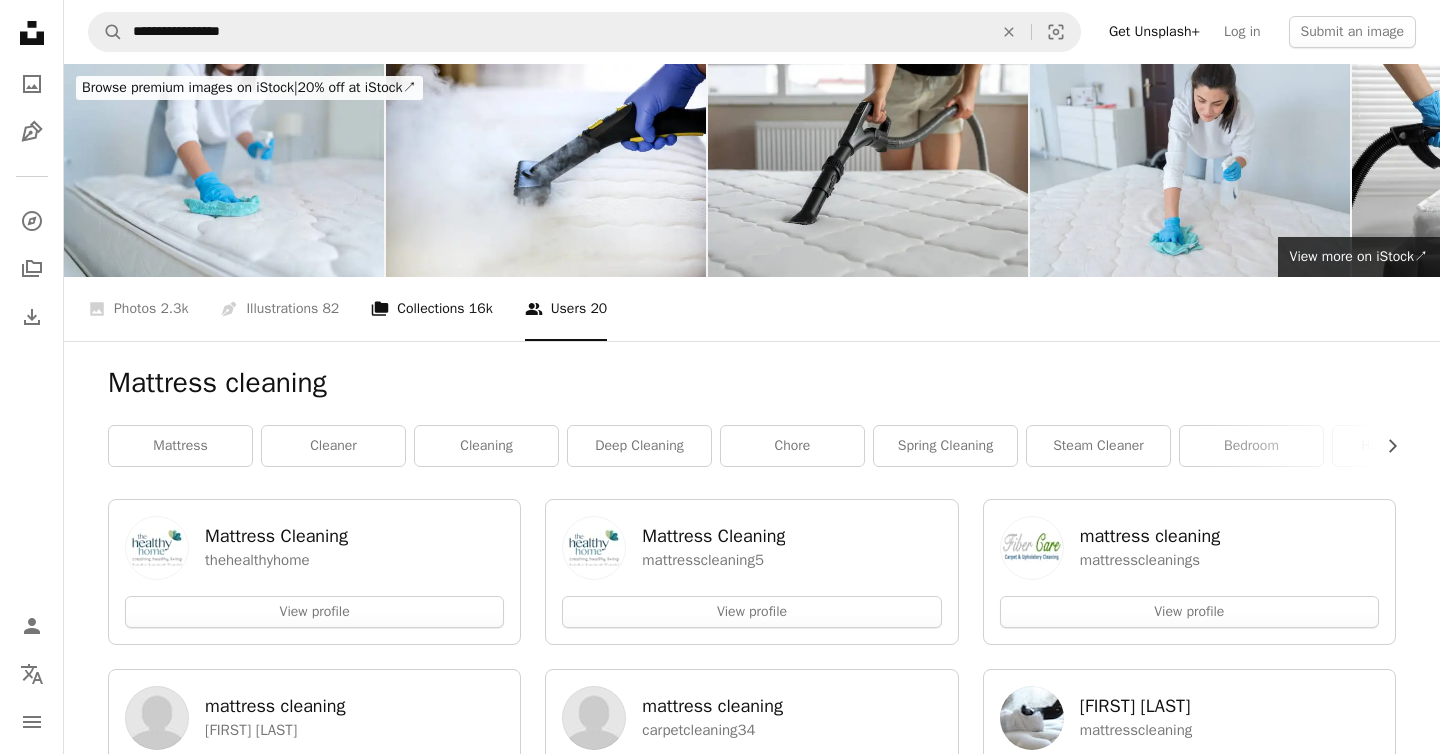click on "A stack of folders Collections   16k" at bounding box center (431, 309) 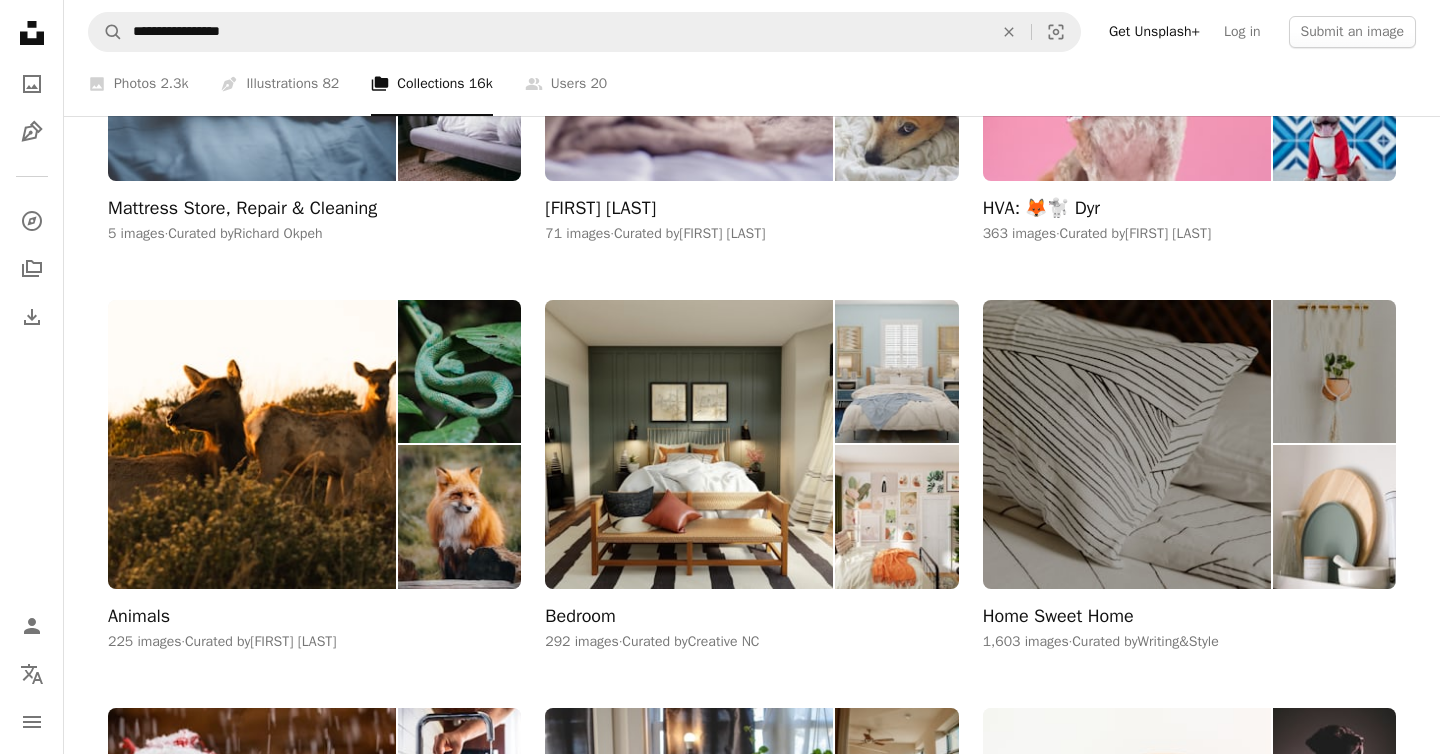 scroll, scrollTop: 609, scrollLeft: 0, axis: vertical 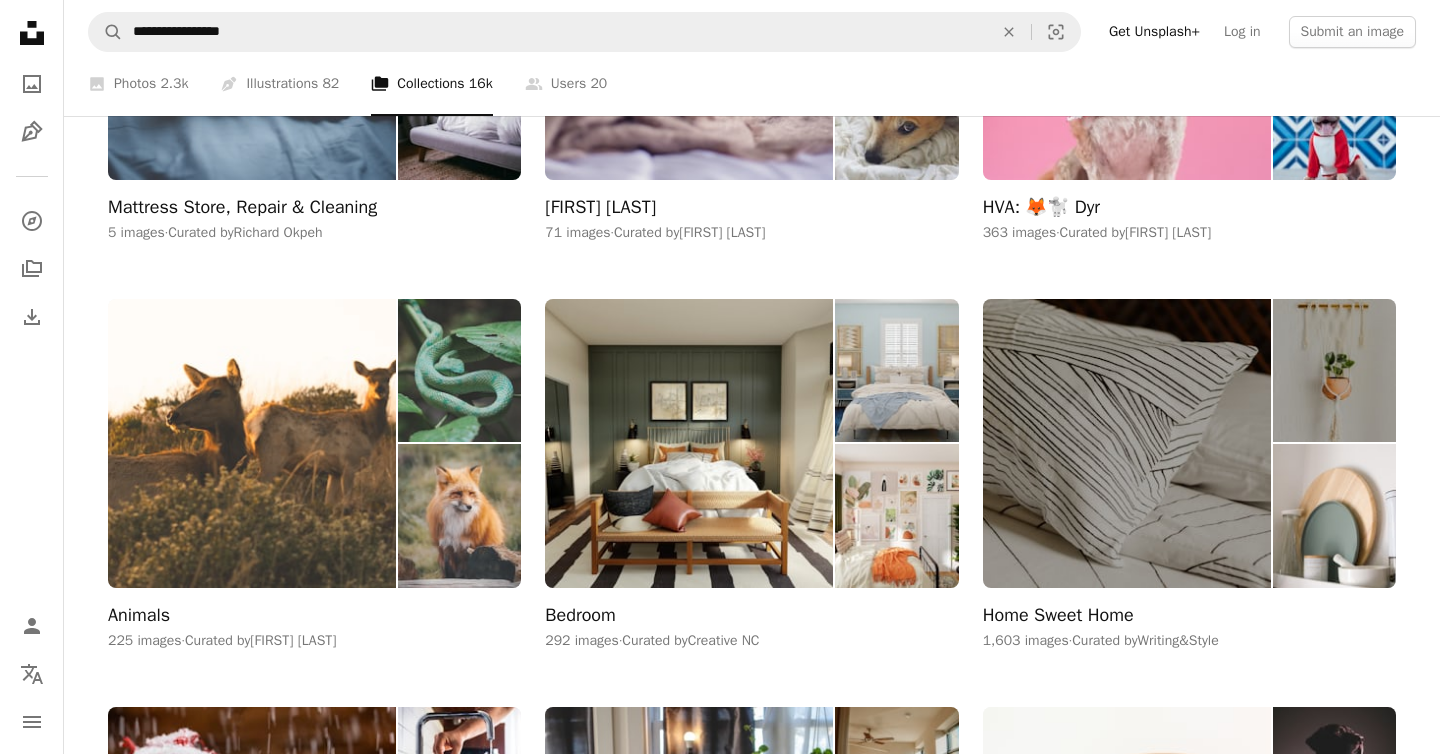 click at bounding box center (252, 443) 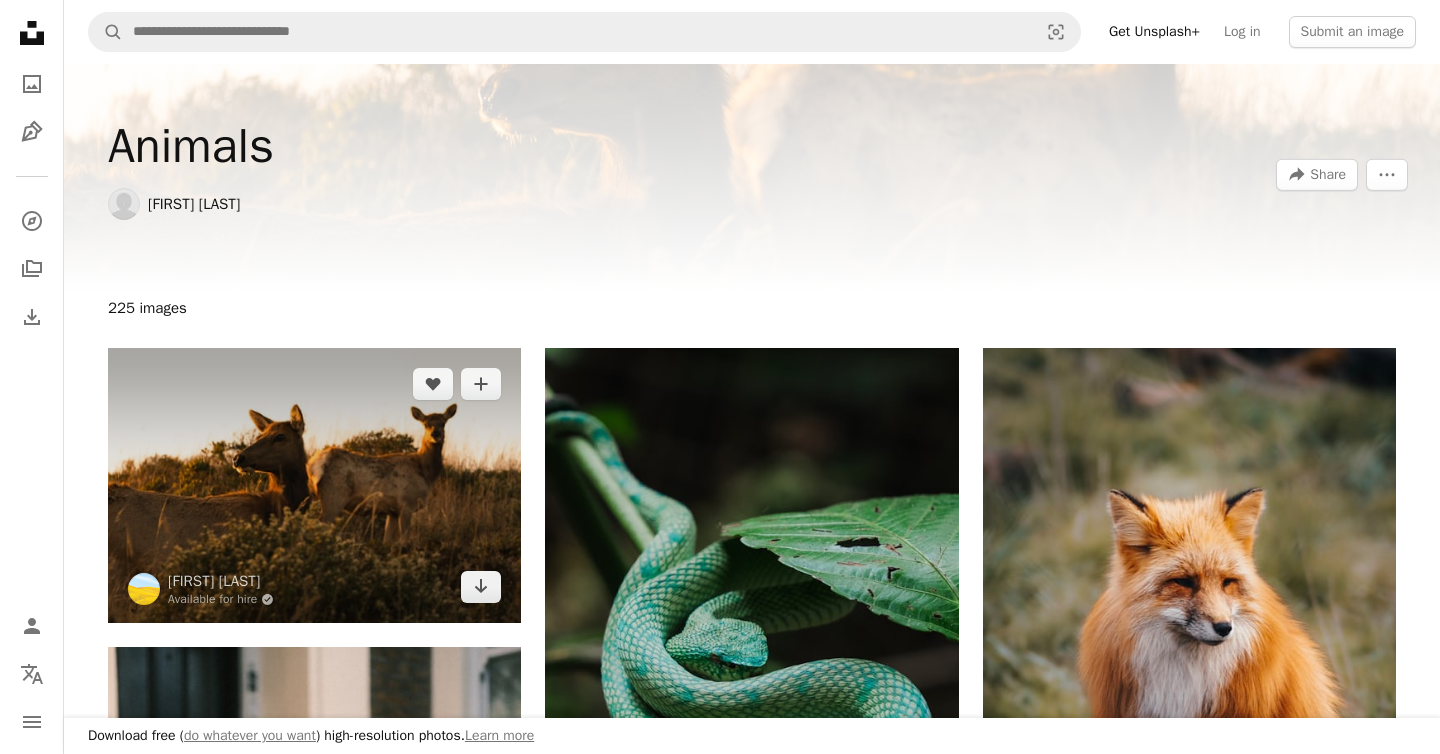 click at bounding box center (314, 485) 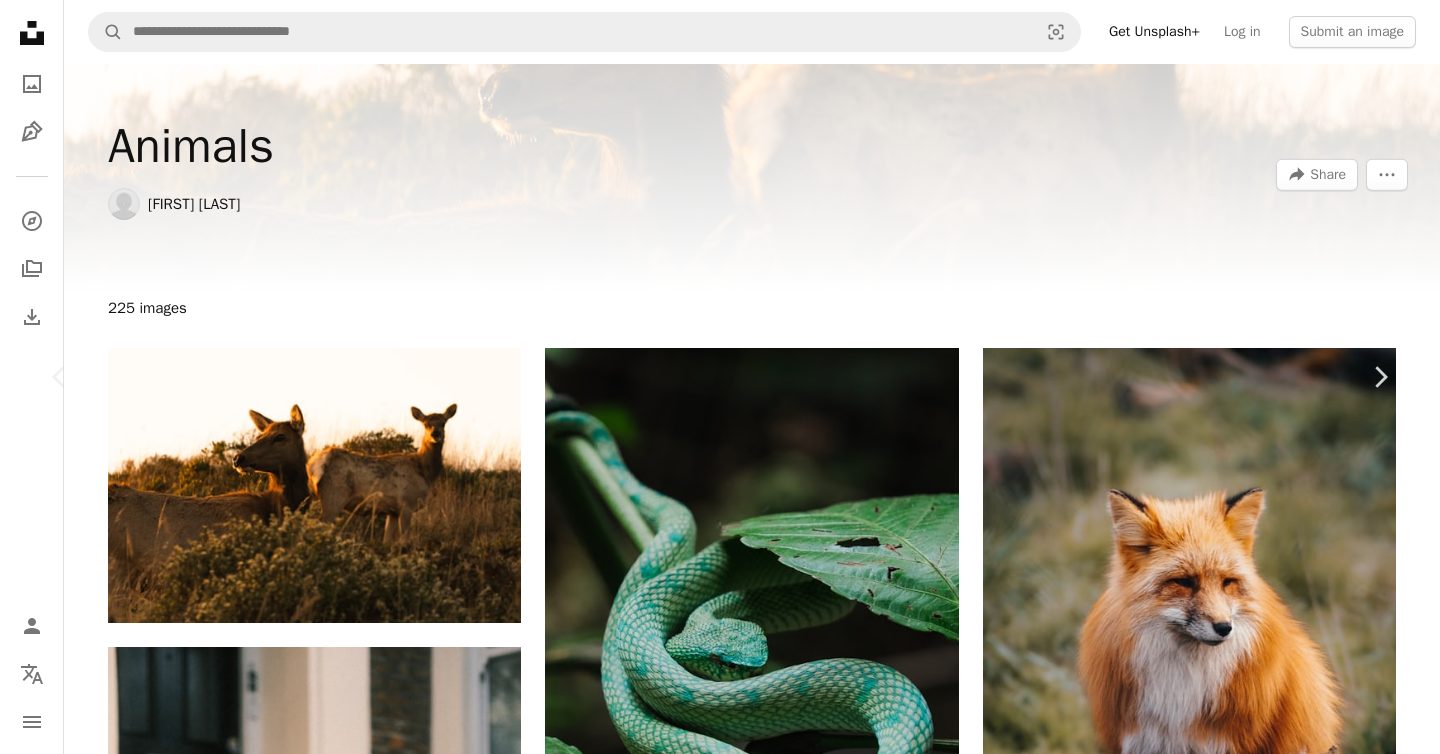 click on "An X shape Chevron left Chevron right [FIRST] [LAST] the_modern_life_mrs A heart A plus sign Edit image   Plus sign for Unsplash+ Download free Chevron down Zoom in Views 572,558 Downloads 3,783 Featured in Photos A forward-right arrow Share Info icon Info More Actions A map marker [CITY], [STATE], [COUNTRY] Calendar outlined Published on  April 19, 2023 Camera SONY, ILCE-7RM2 Safety Free to use under the  Unsplash License animals wildlife golden hour coastal elk seashore animal field usa deer outdoors grassland mammal kangaroo antelope Free images Browse premium related images on iStock  |  Save 20% with code UNSPLASH20 View more on iStock  ↗ Related images A heart A plus sign Alla Kemelmakher Available for hire A checkmark inside of a circle Arrow pointing down A heart A plus sign Leon Rohrwild Available for hire A checkmark inside of a circle Arrow pointing down A heart A plus sign Kota Kikuchi Arrow pointing down A heart A plus sign Madeline Bowen Arrow pointing down A heart" at bounding box center [720, 5897] 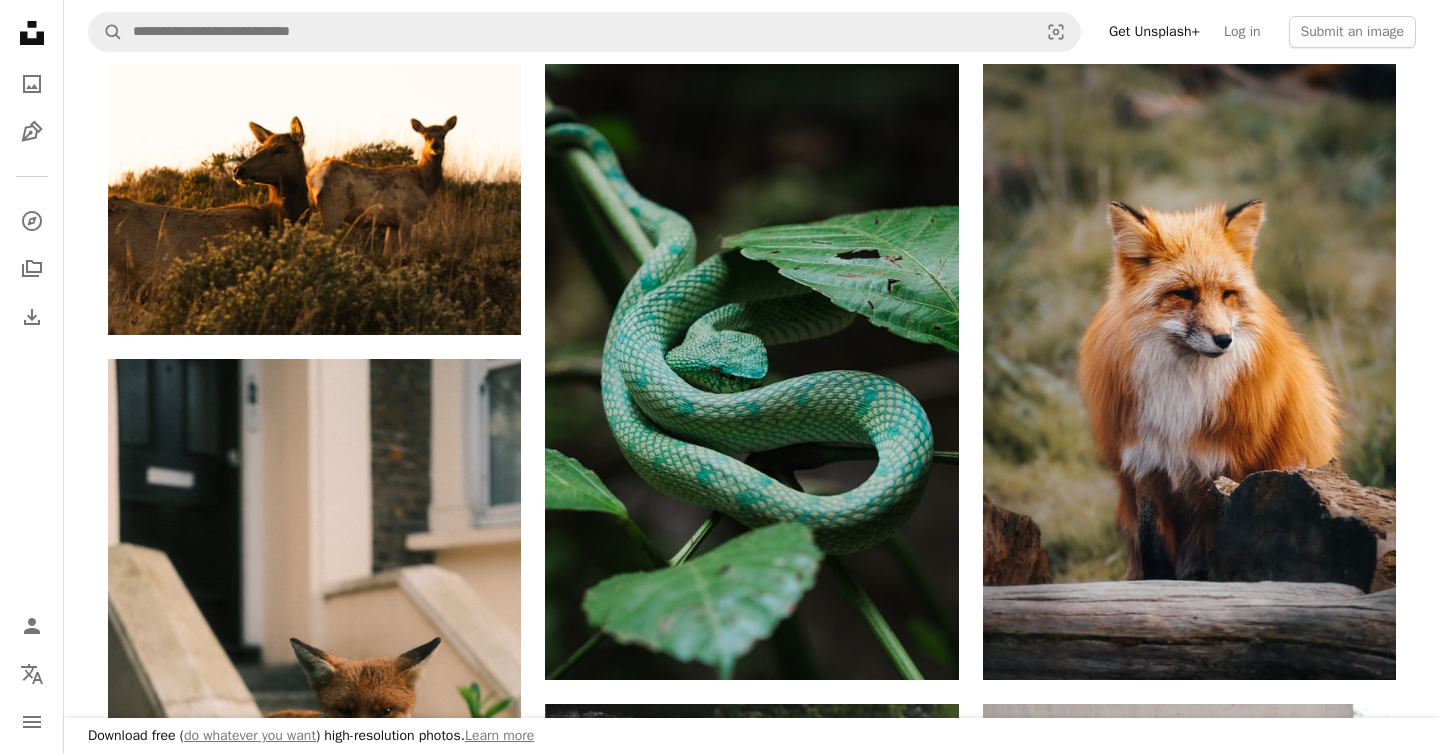 scroll, scrollTop: 290, scrollLeft: 0, axis: vertical 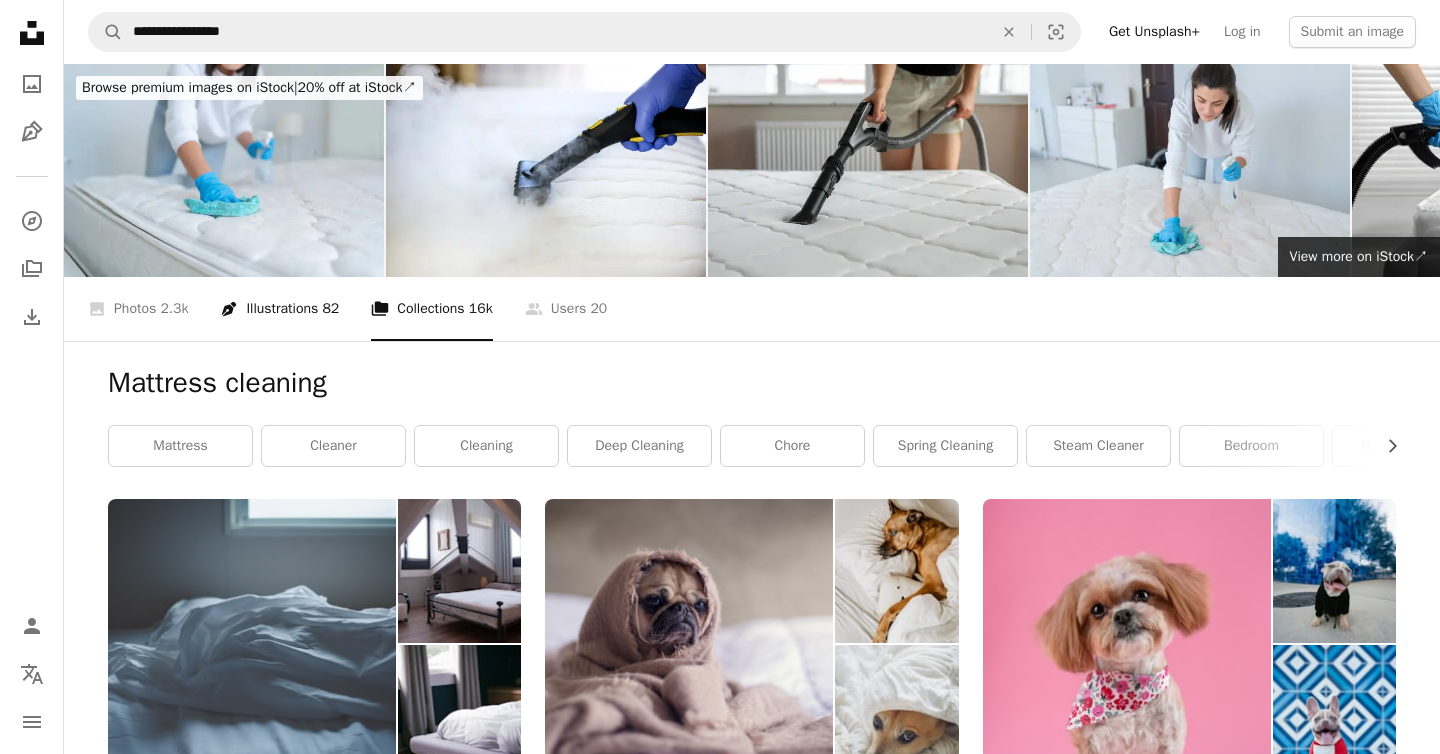 click on "Pen Tool Illustrations   82" at bounding box center [279, 309] 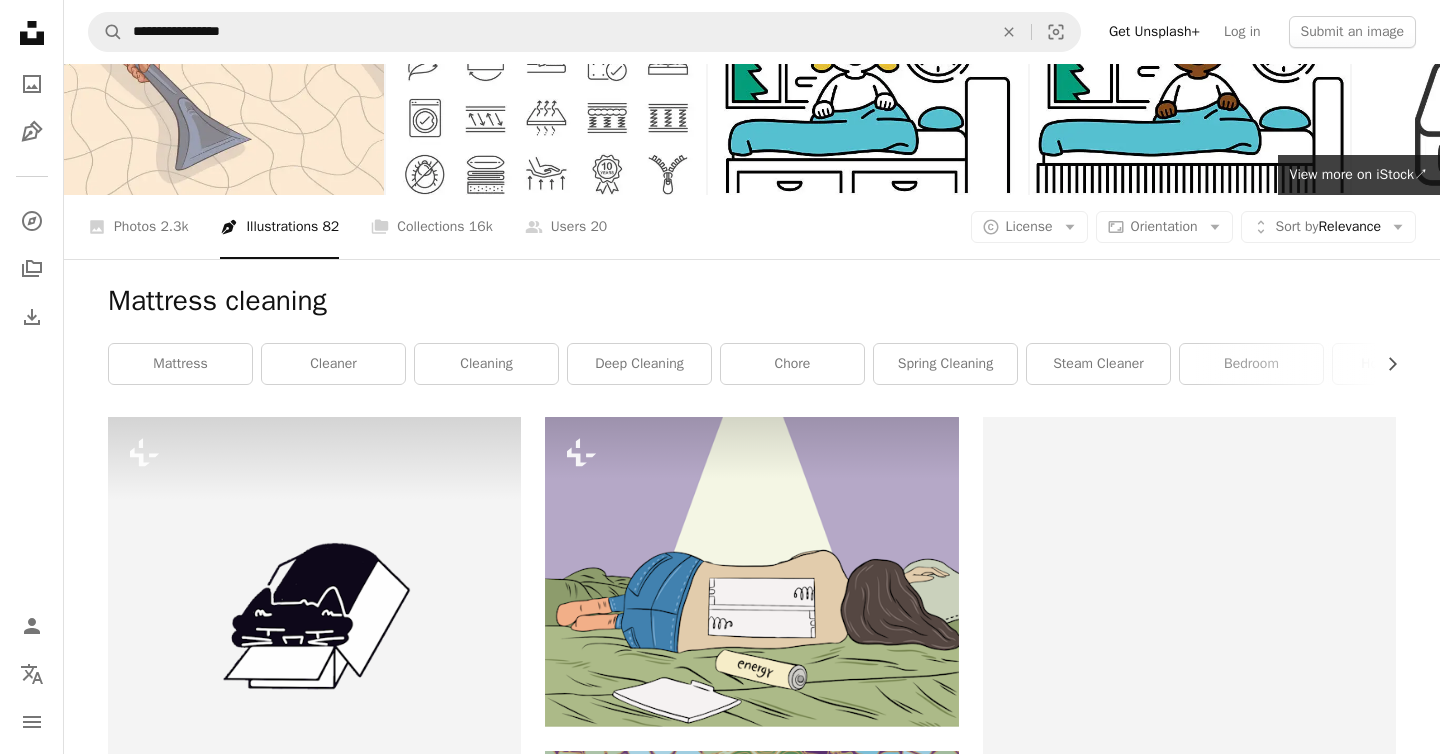scroll, scrollTop: 80, scrollLeft: 0, axis: vertical 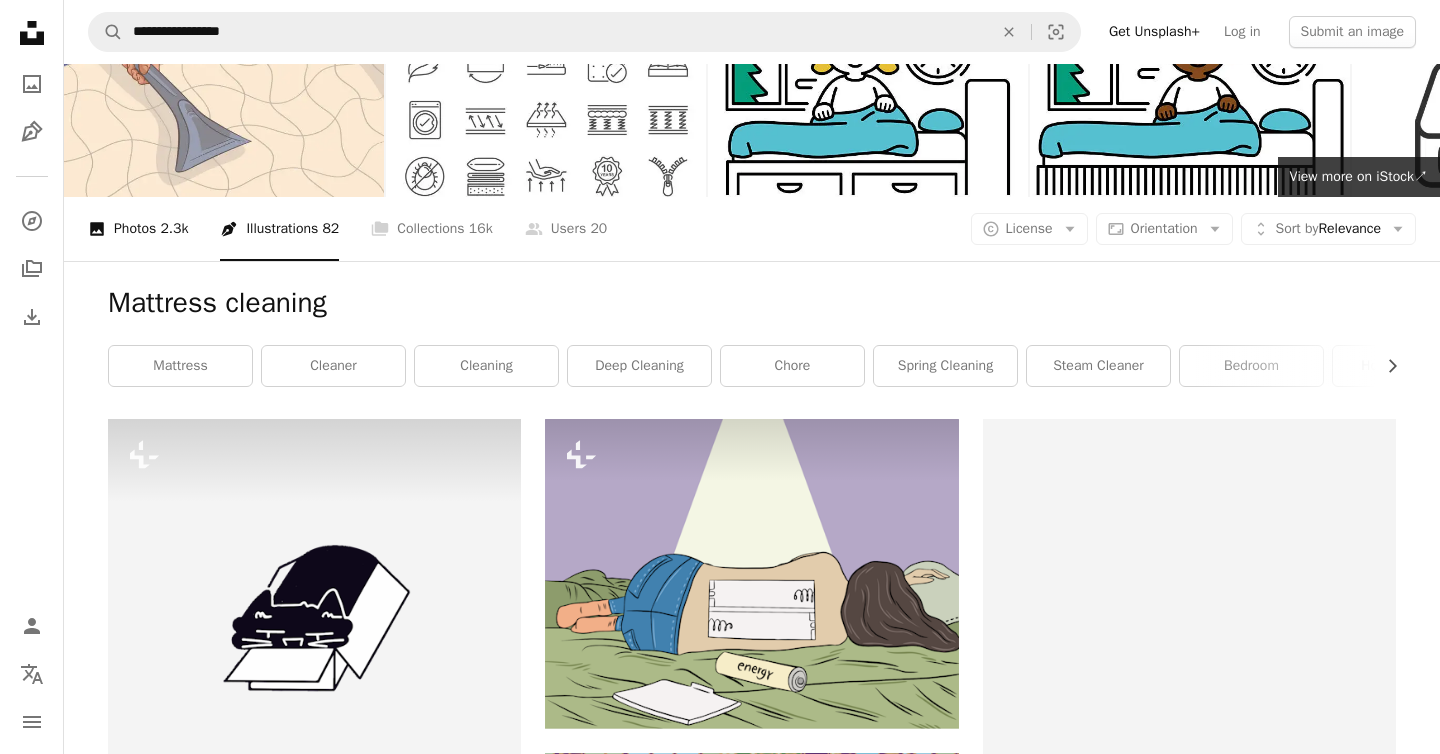 click on "A photo Photos   2.3k" at bounding box center [138, 229] 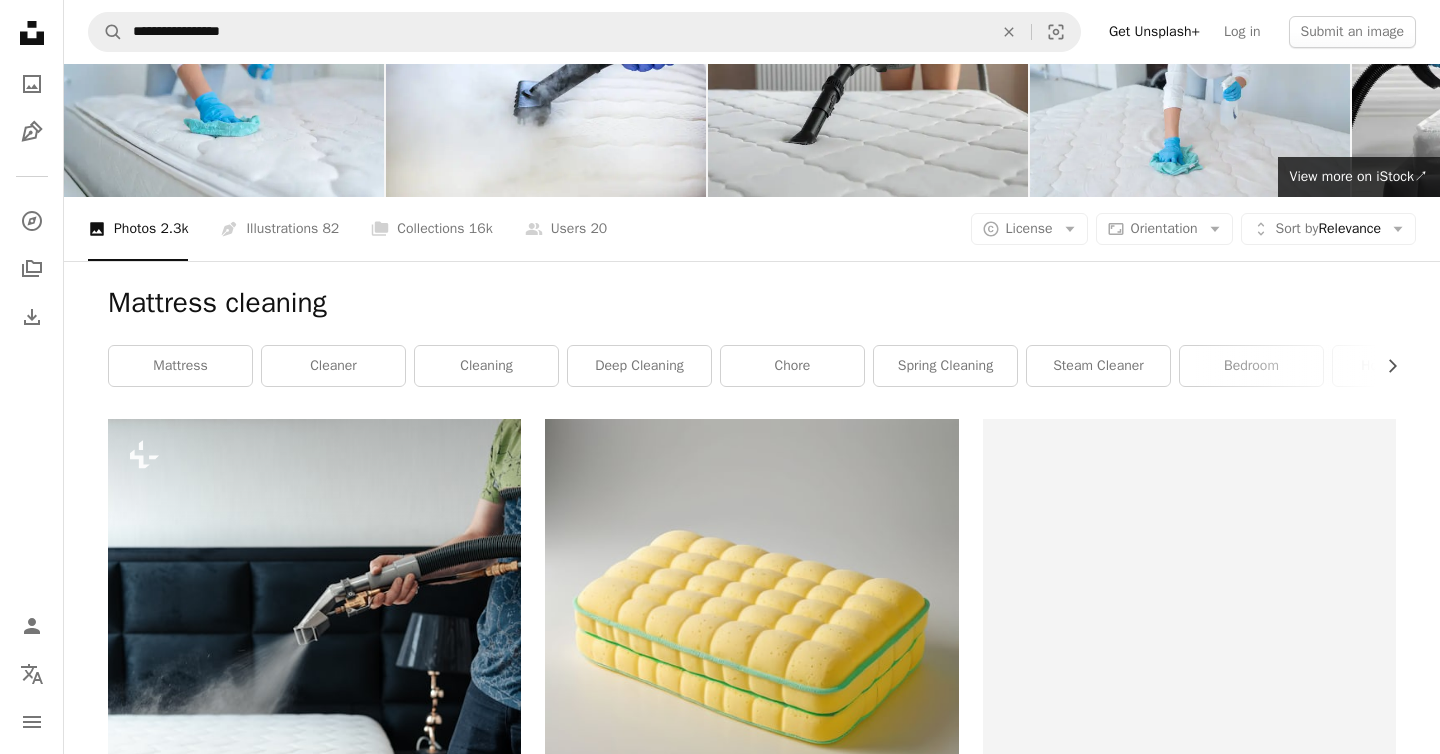 scroll, scrollTop: 0, scrollLeft: 0, axis: both 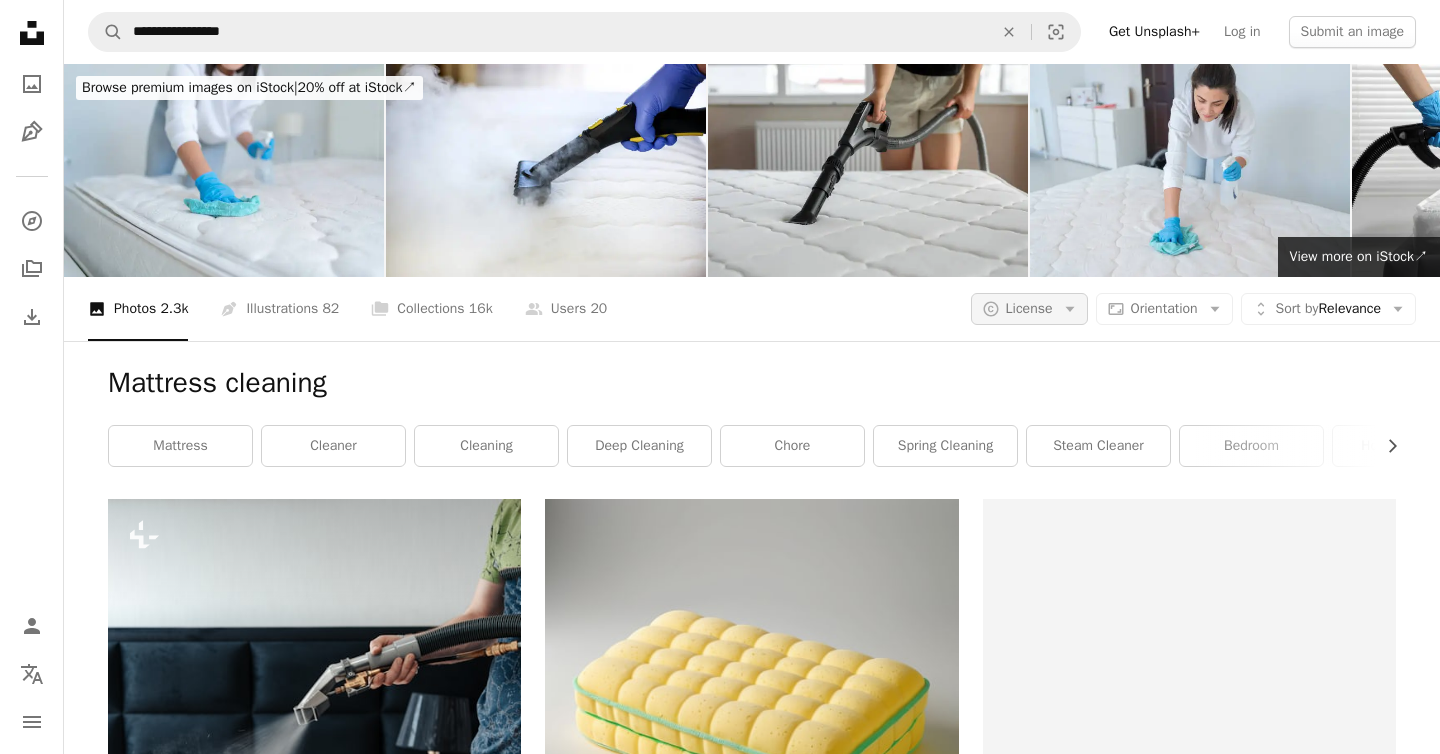 click on "License" at bounding box center [1029, 308] 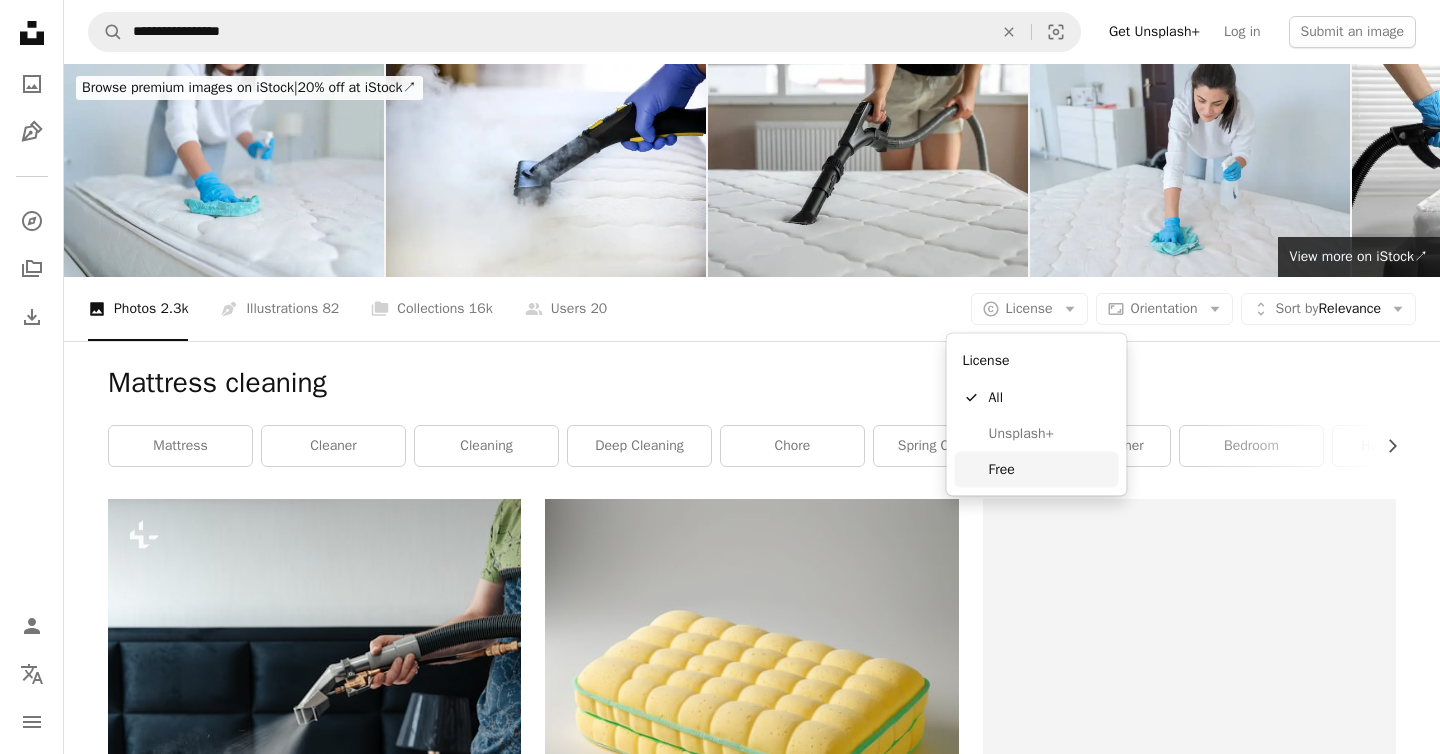 click on "Free" at bounding box center [1050, 469] 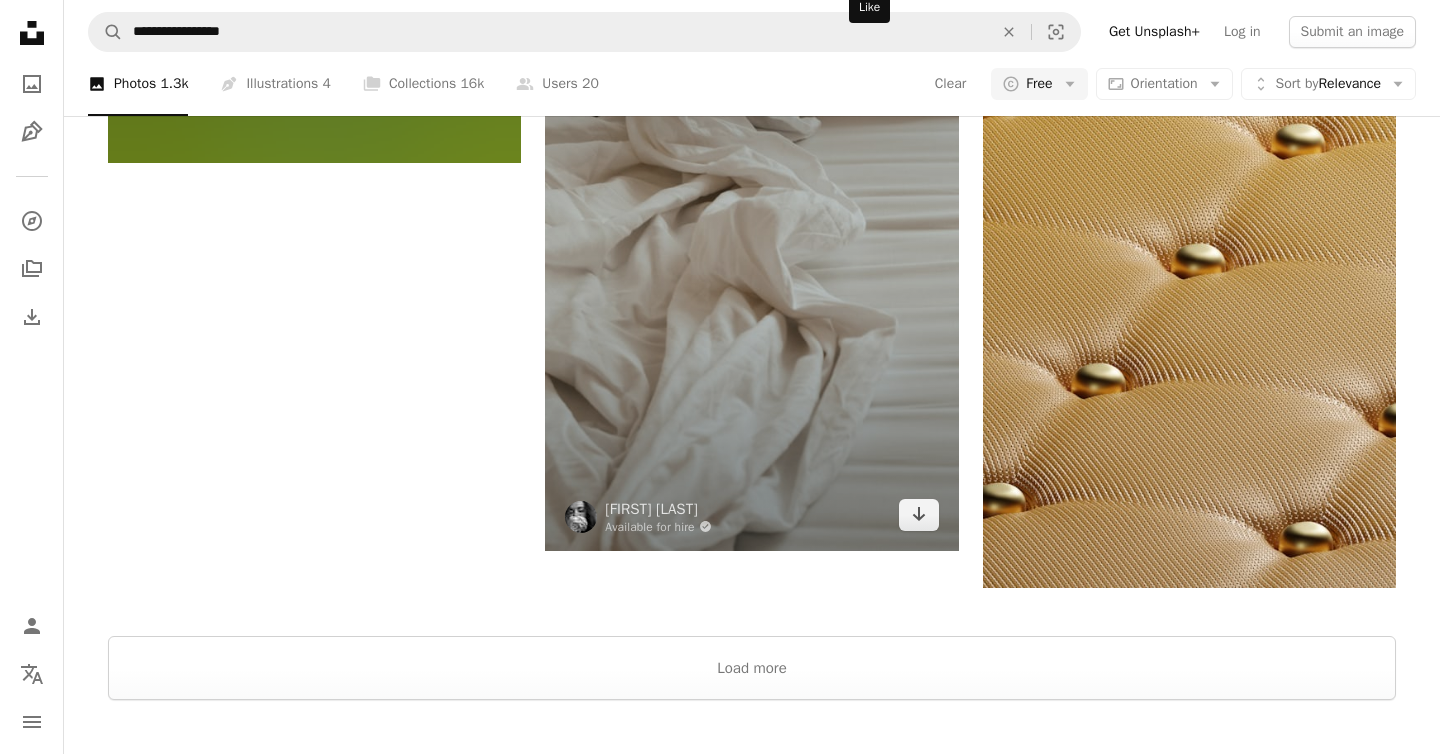 scroll, scrollTop: 3387, scrollLeft: 0, axis: vertical 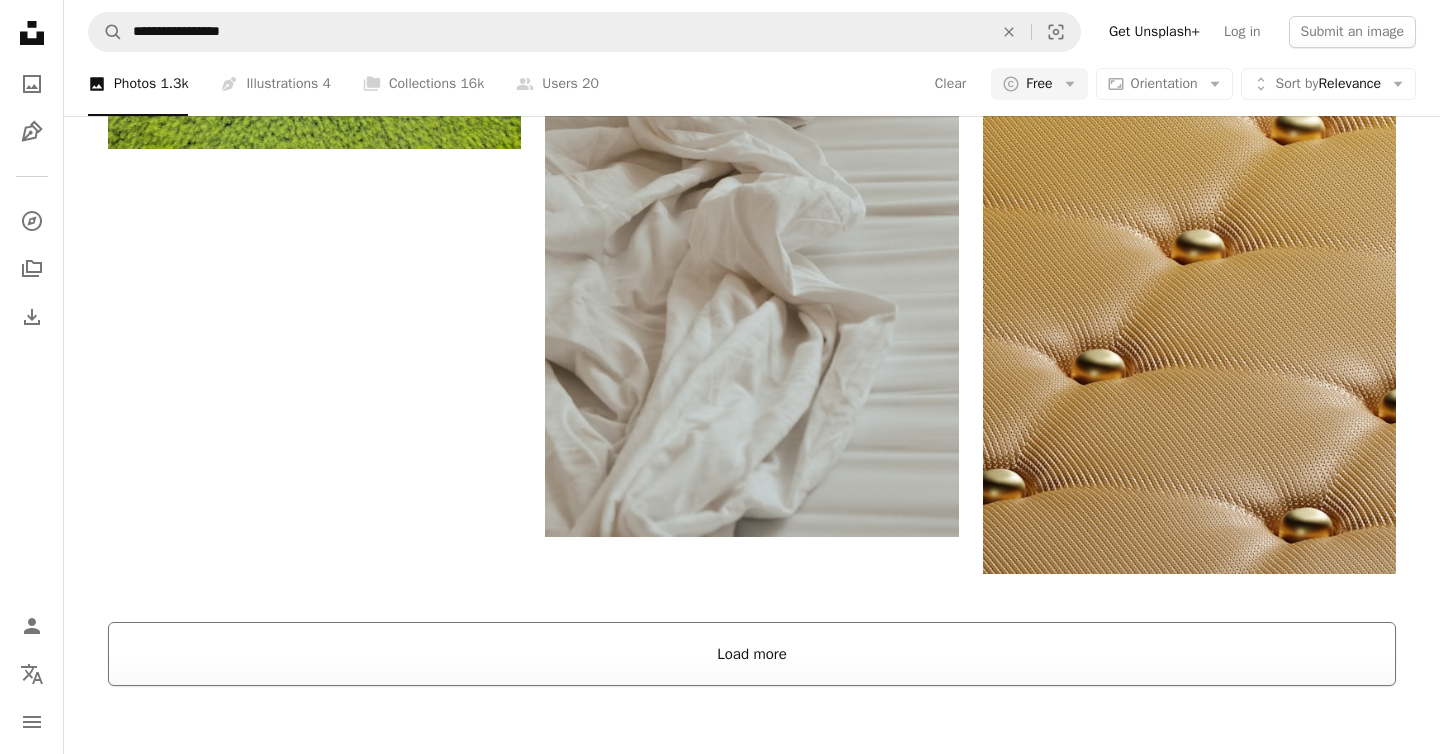 click on "Load more" at bounding box center (752, 654) 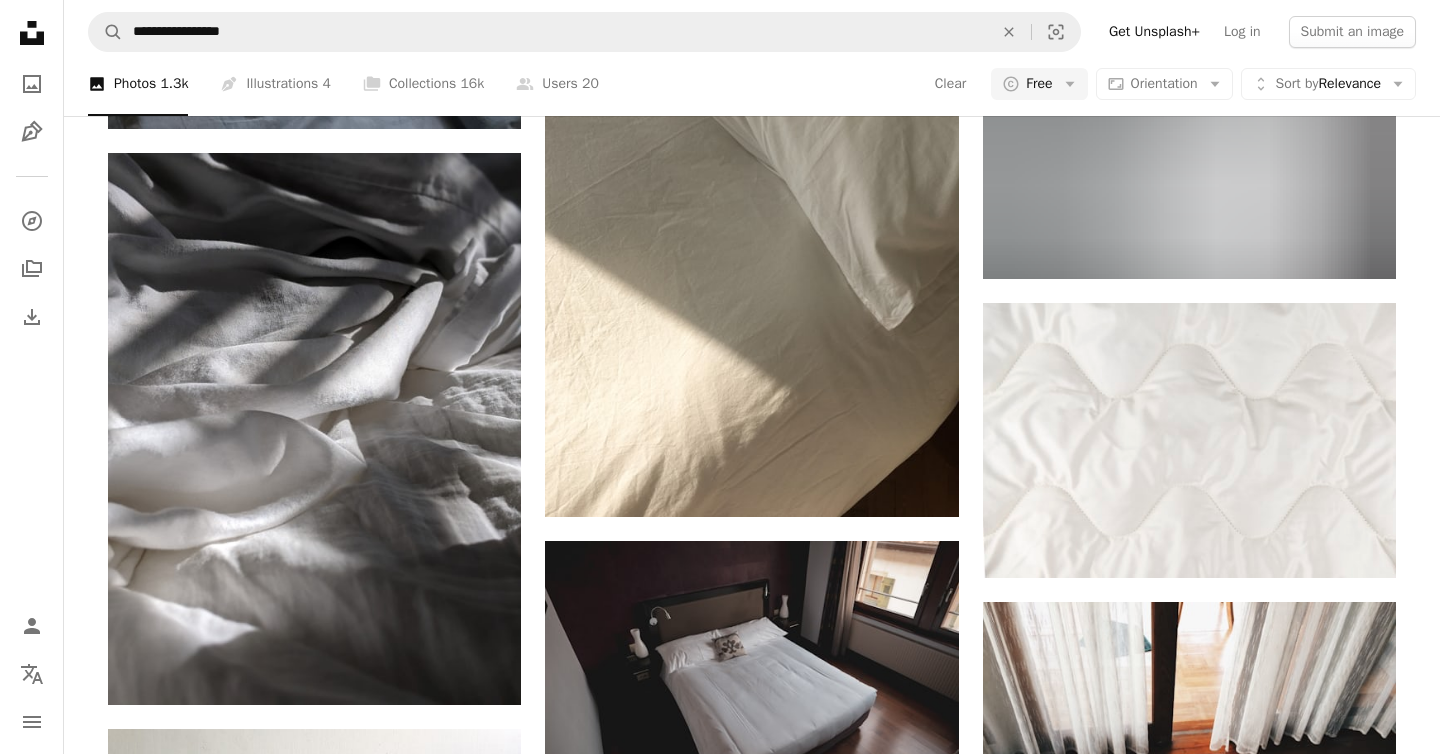 scroll, scrollTop: 3990, scrollLeft: 0, axis: vertical 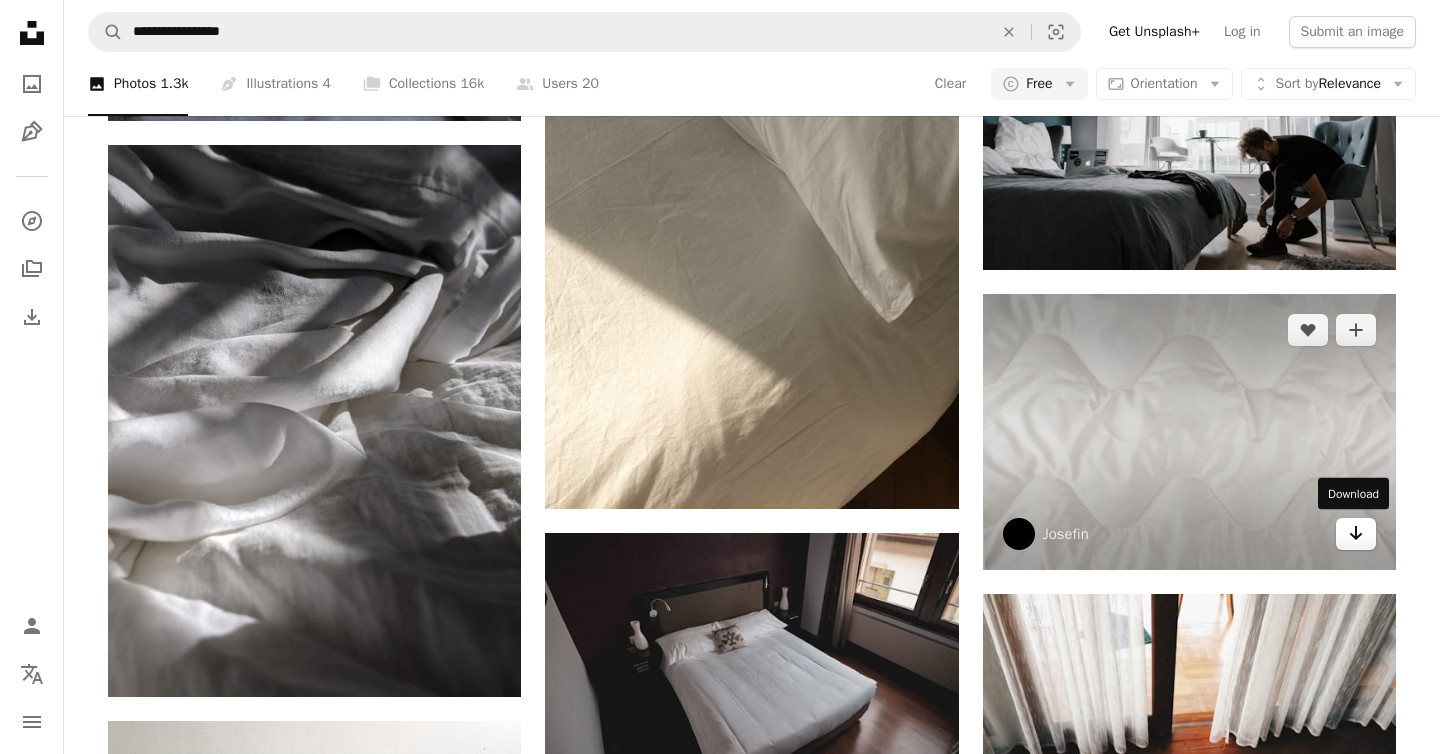 click 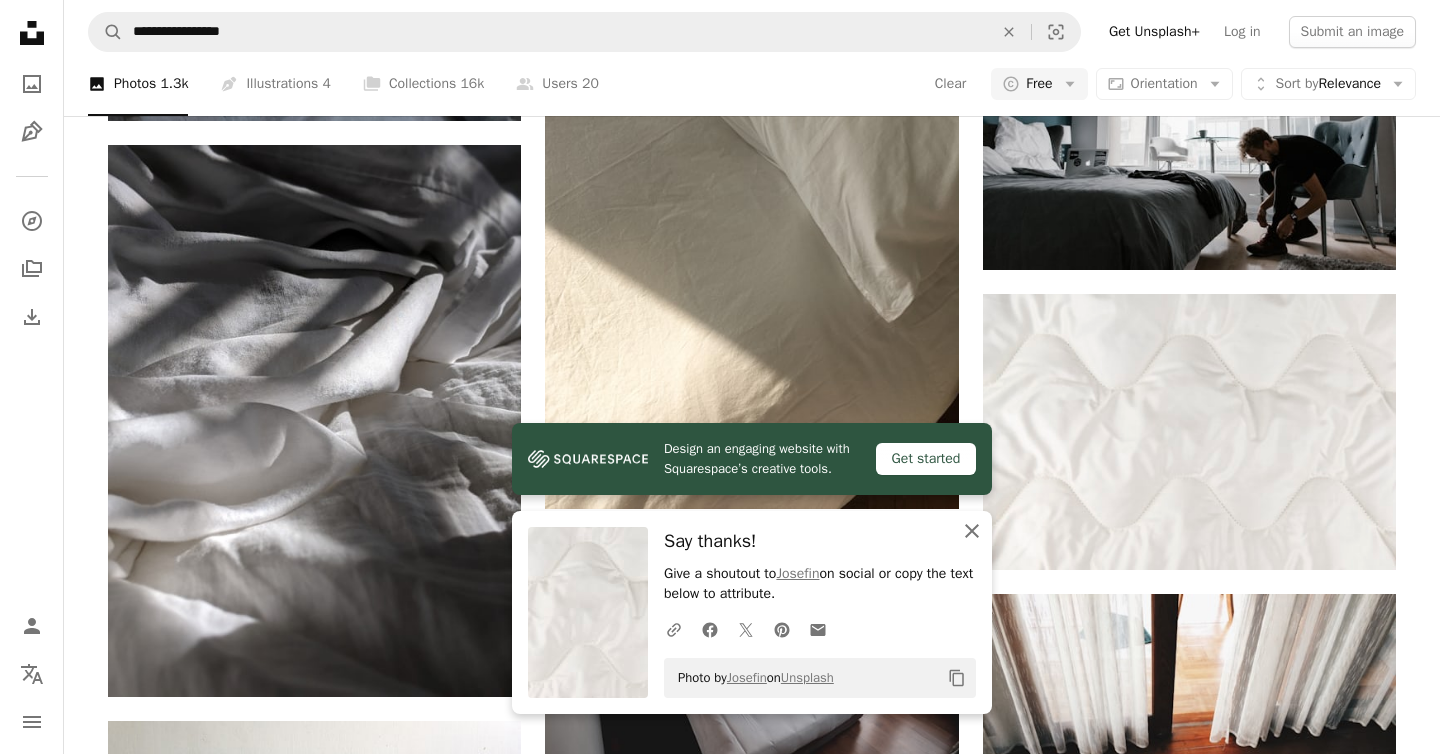 click on "An X shape" 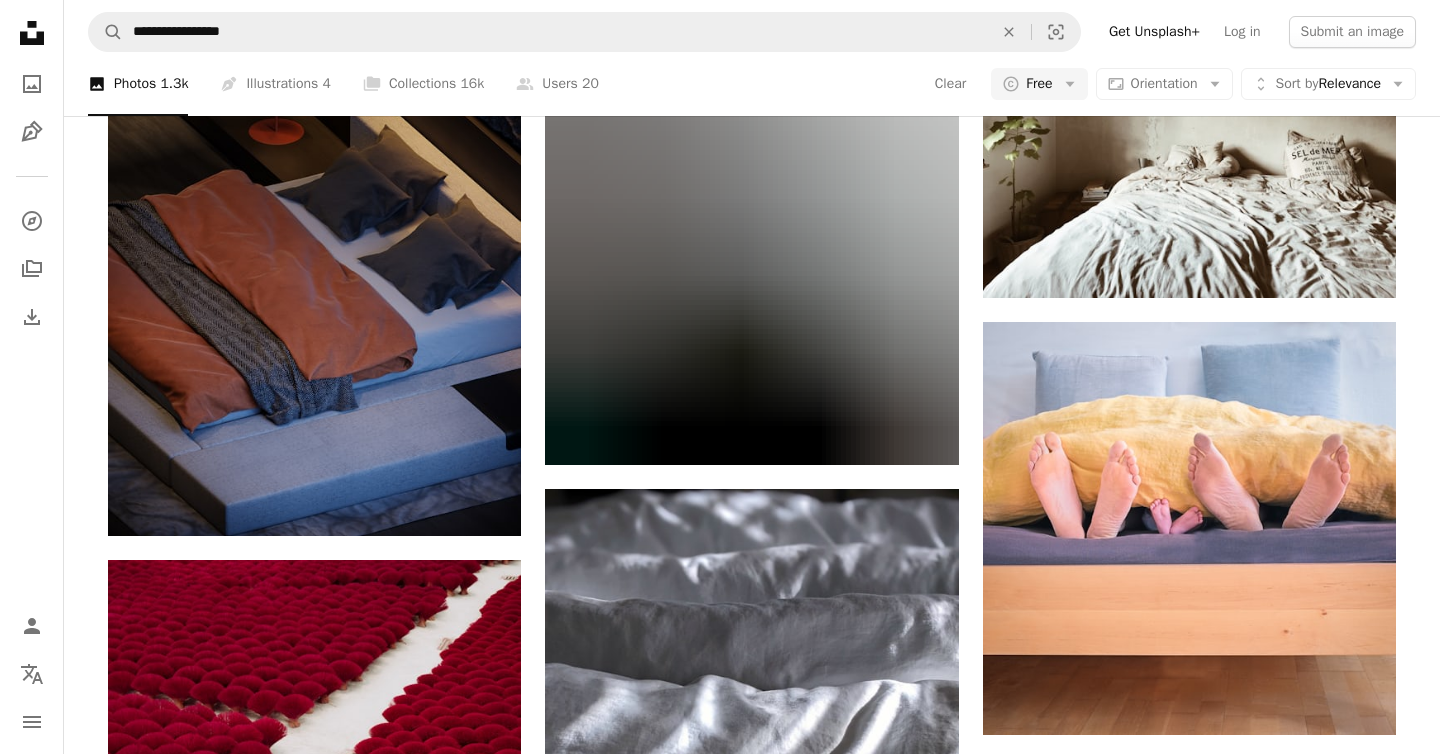 scroll, scrollTop: 9870, scrollLeft: 0, axis: vertical 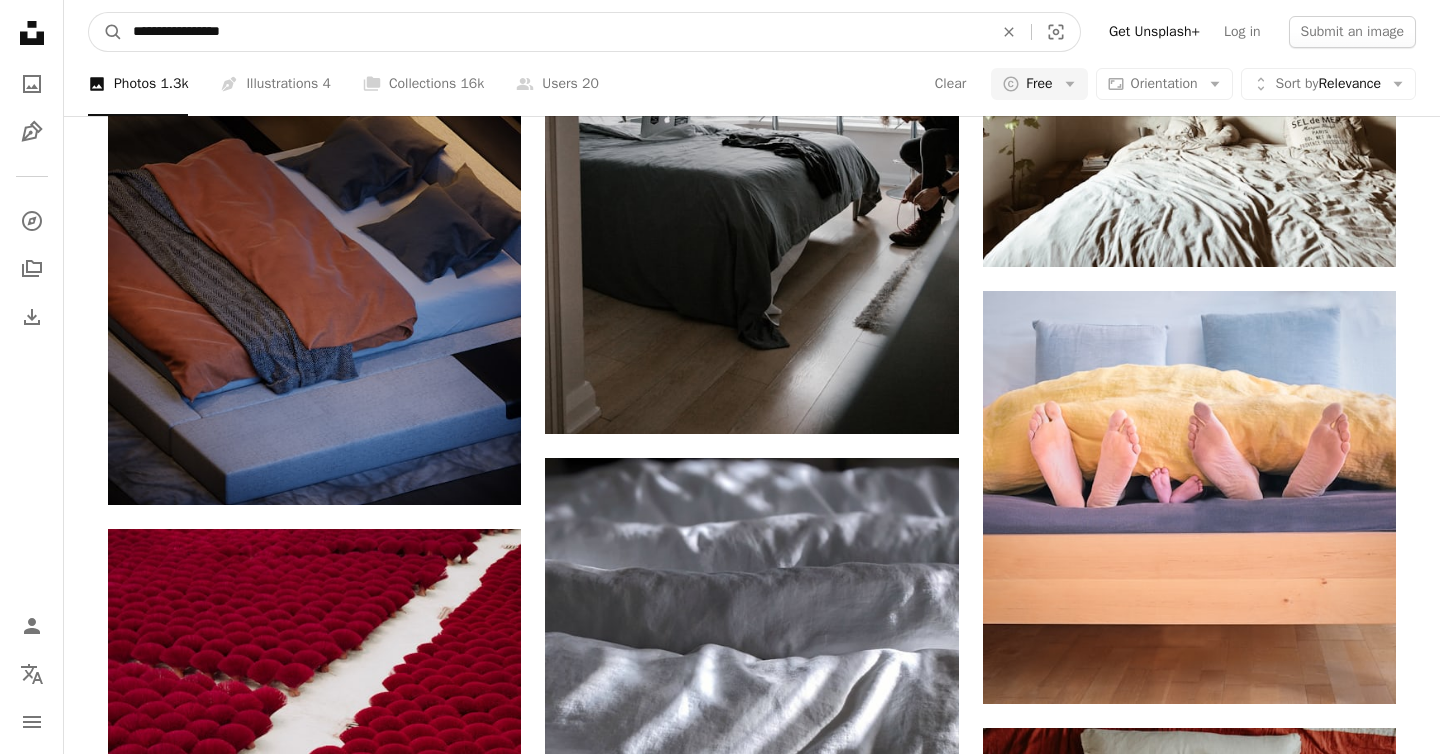click on "**********" at bounding box center (555, 32) 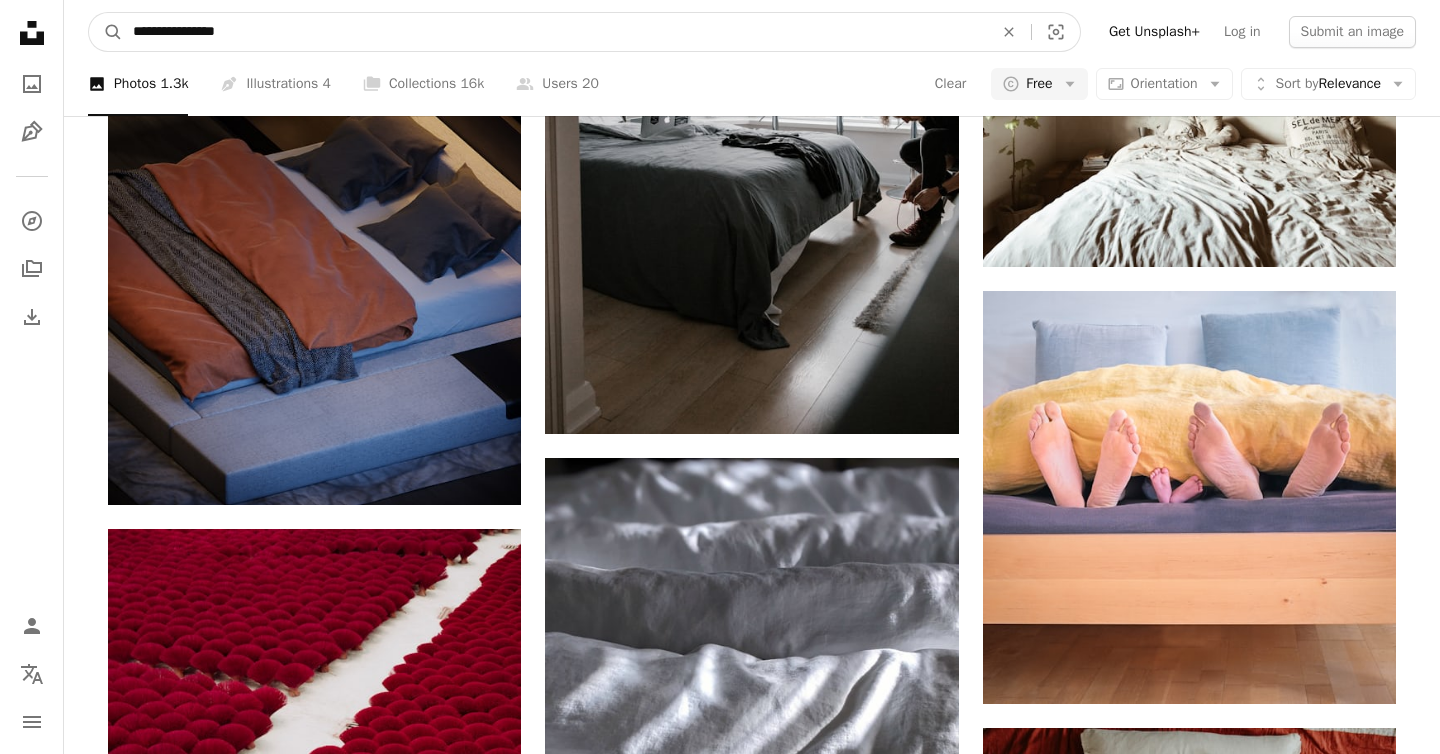 click on "A magnifying glass" at bounding box center [106, 32] 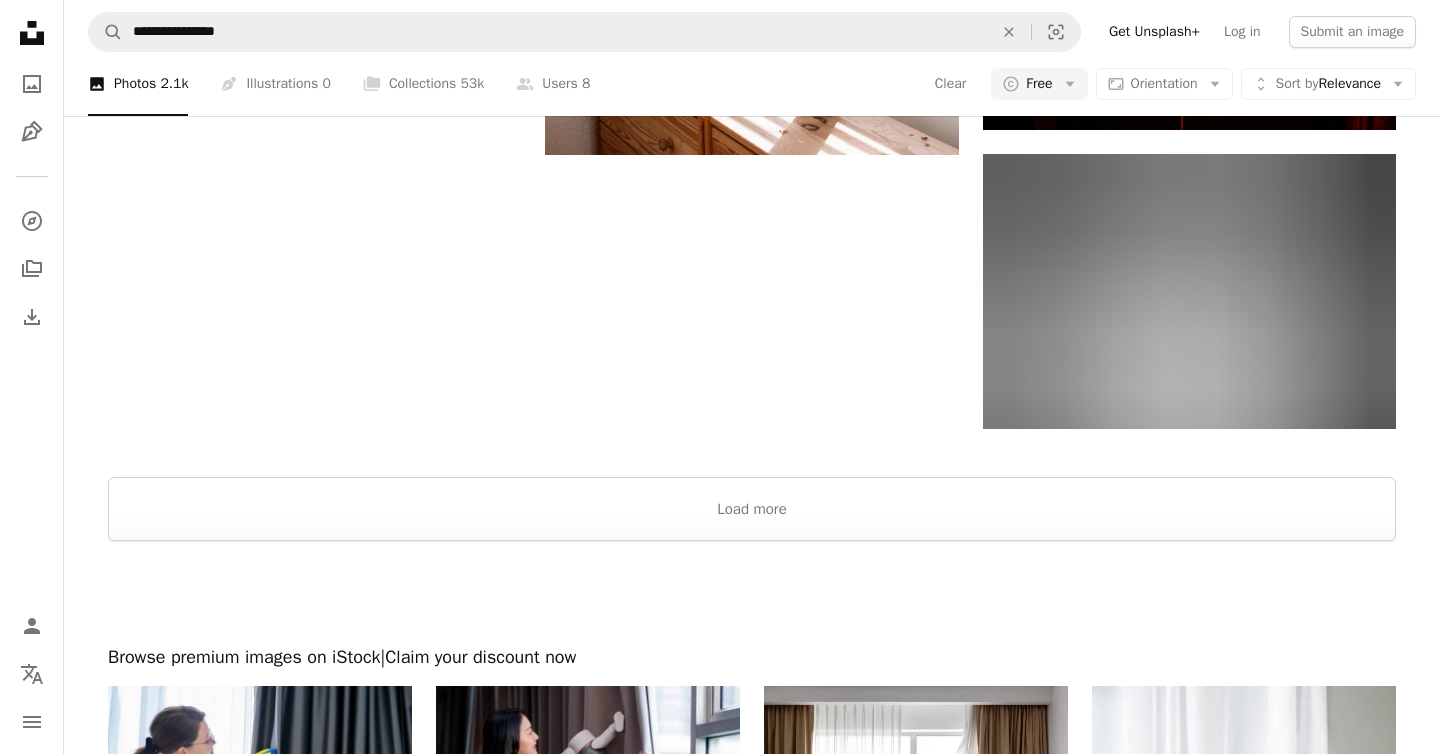 scroll, scrollTop: 3752, scrollLeft: 0, axis: vertical 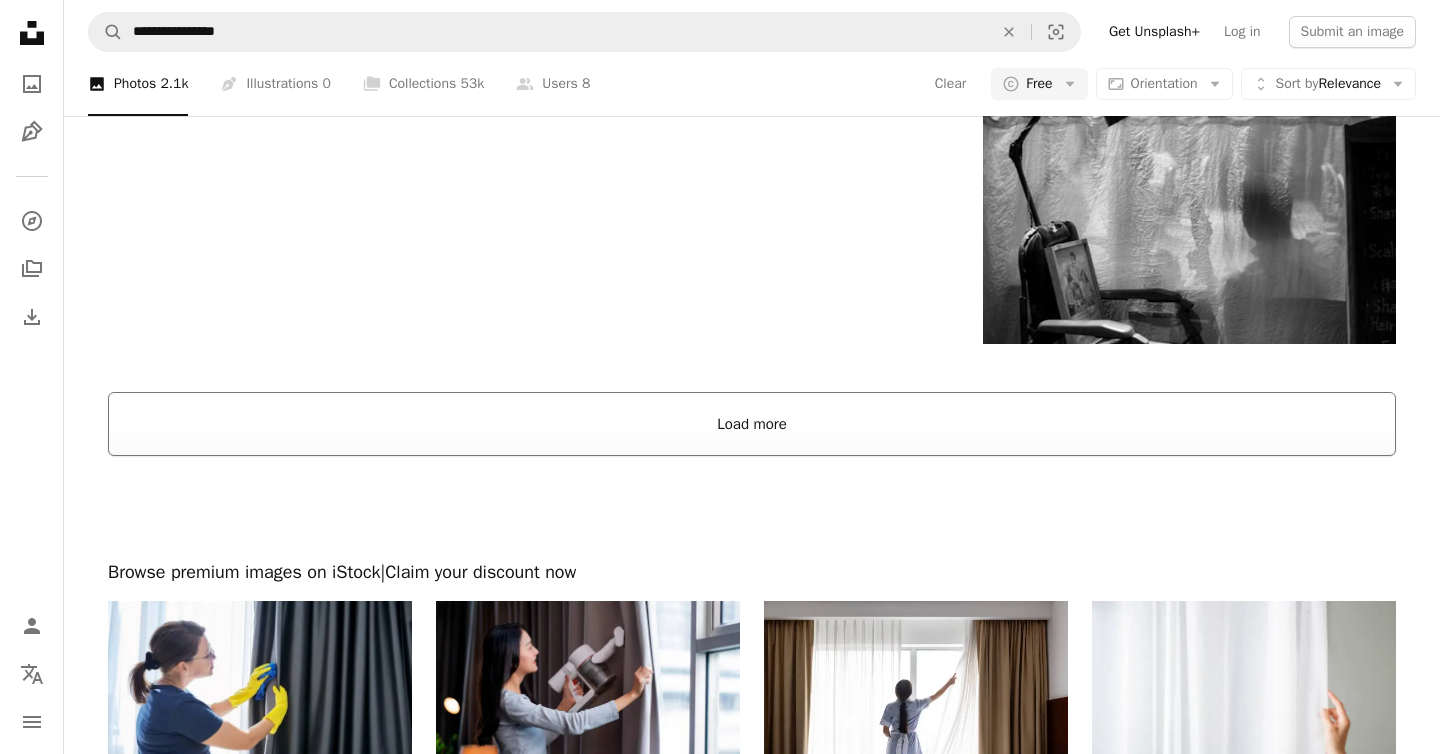 click on "Load more" at bounding box center [752, 424] 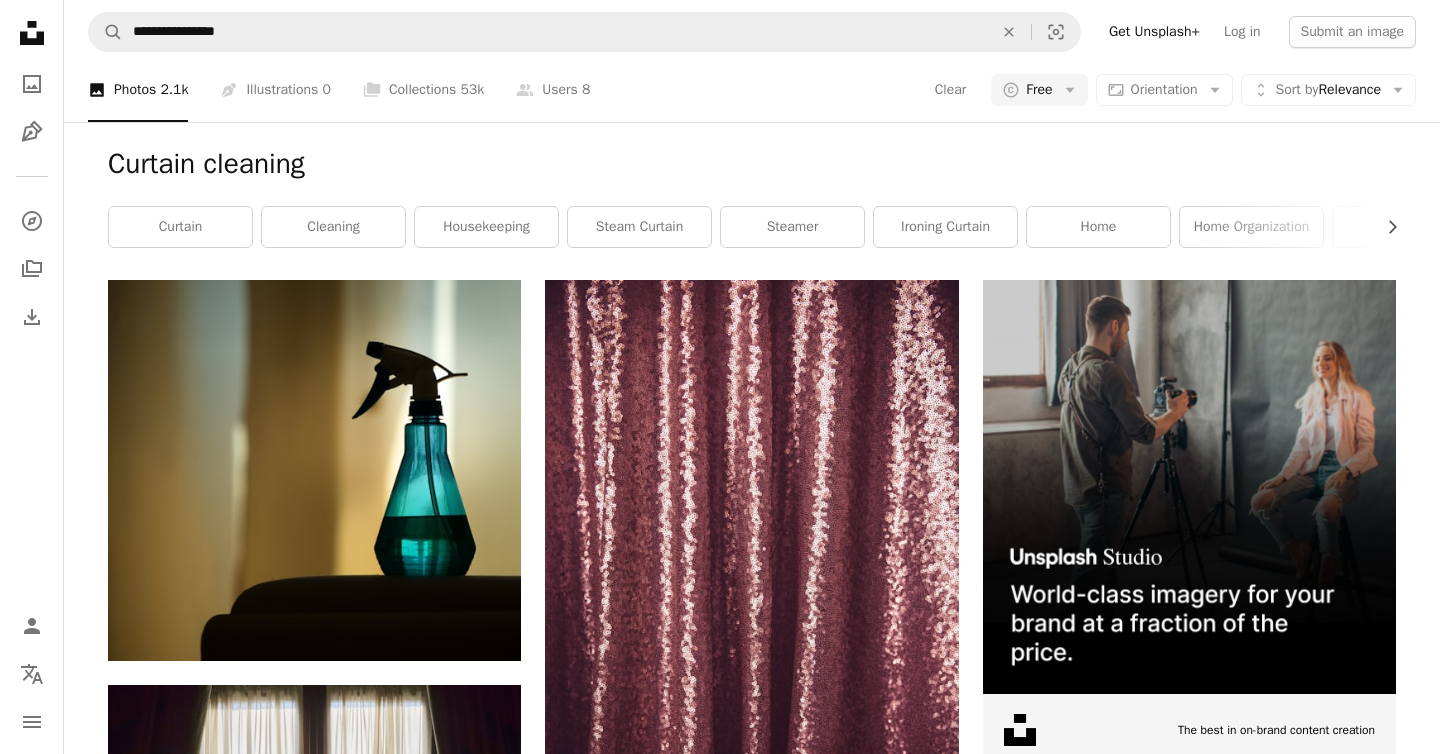 scroll, scrollTop: 311, scrollLeft: 0, axis: vertical 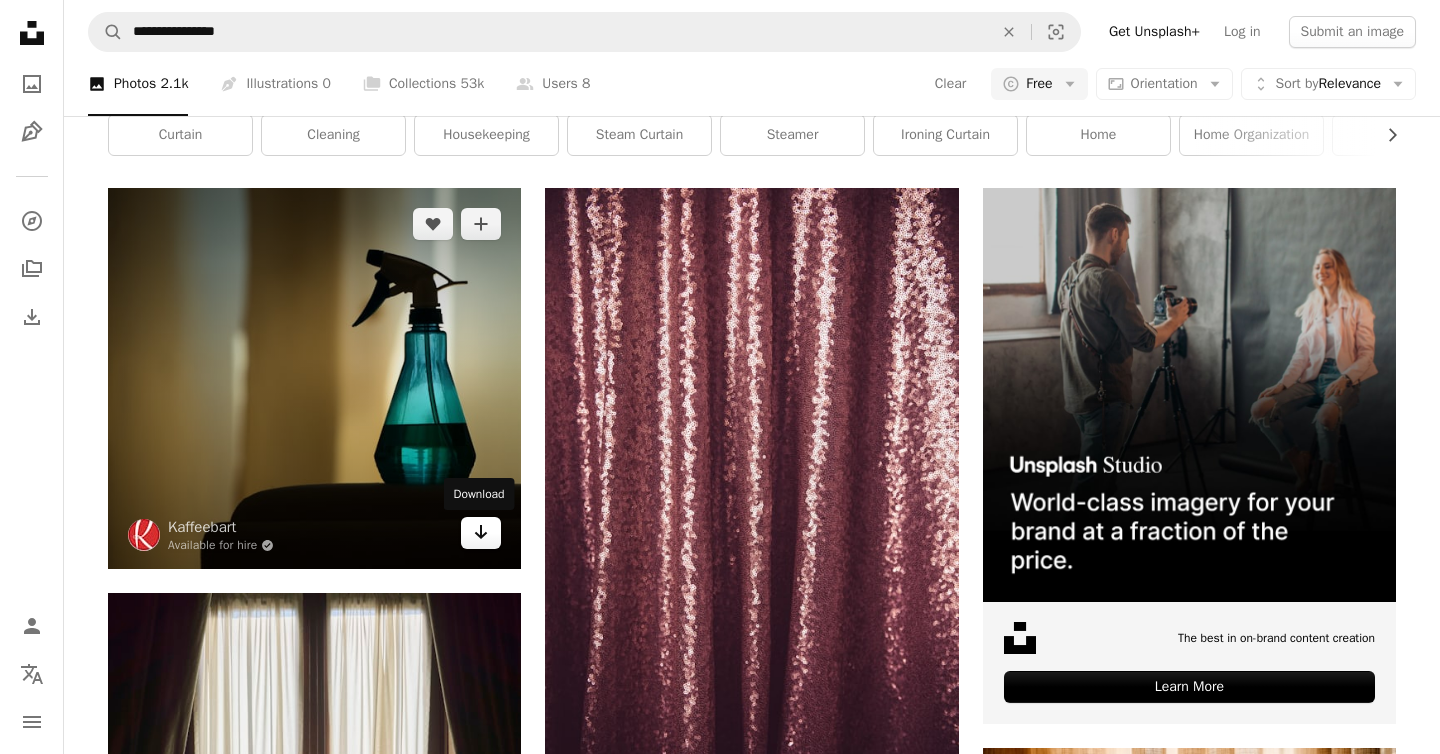 click on "Arrow pointing down" 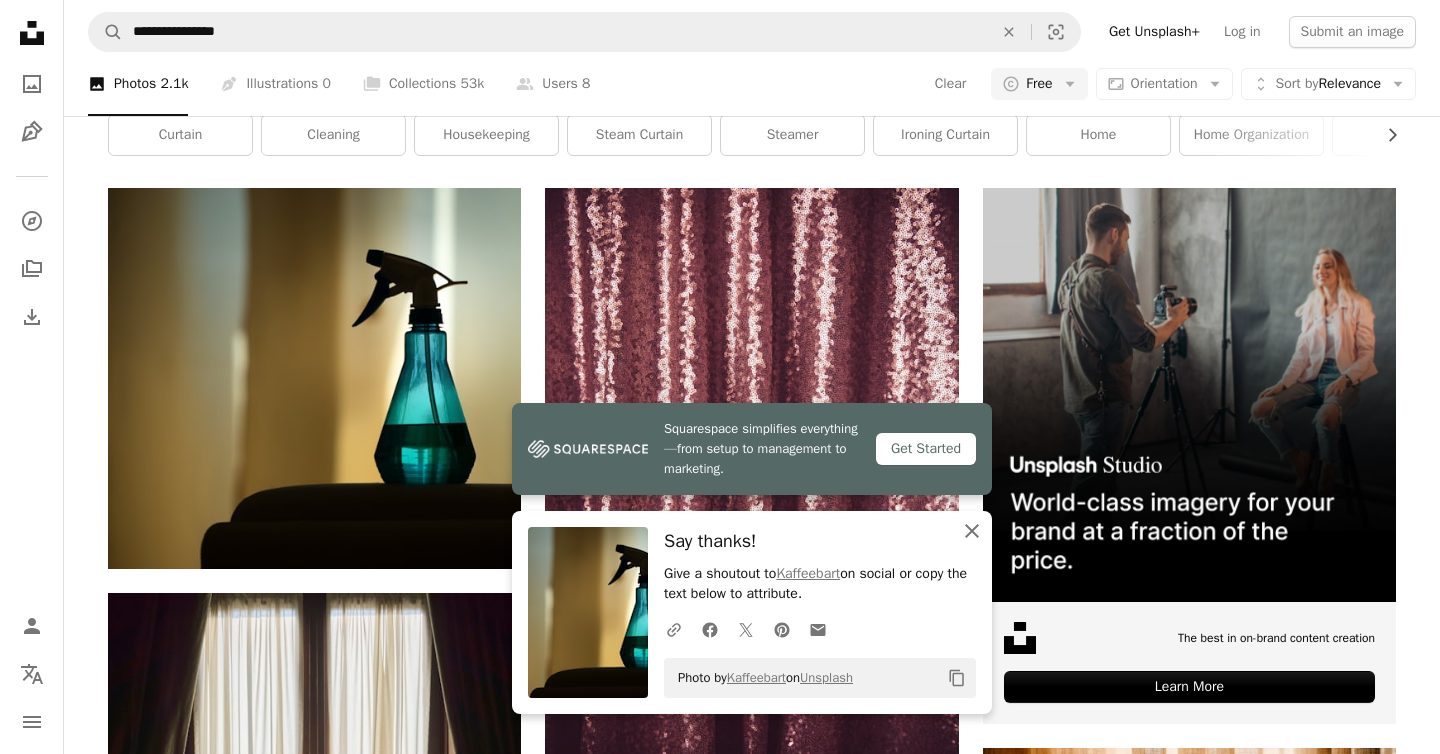 click on "An X shape" 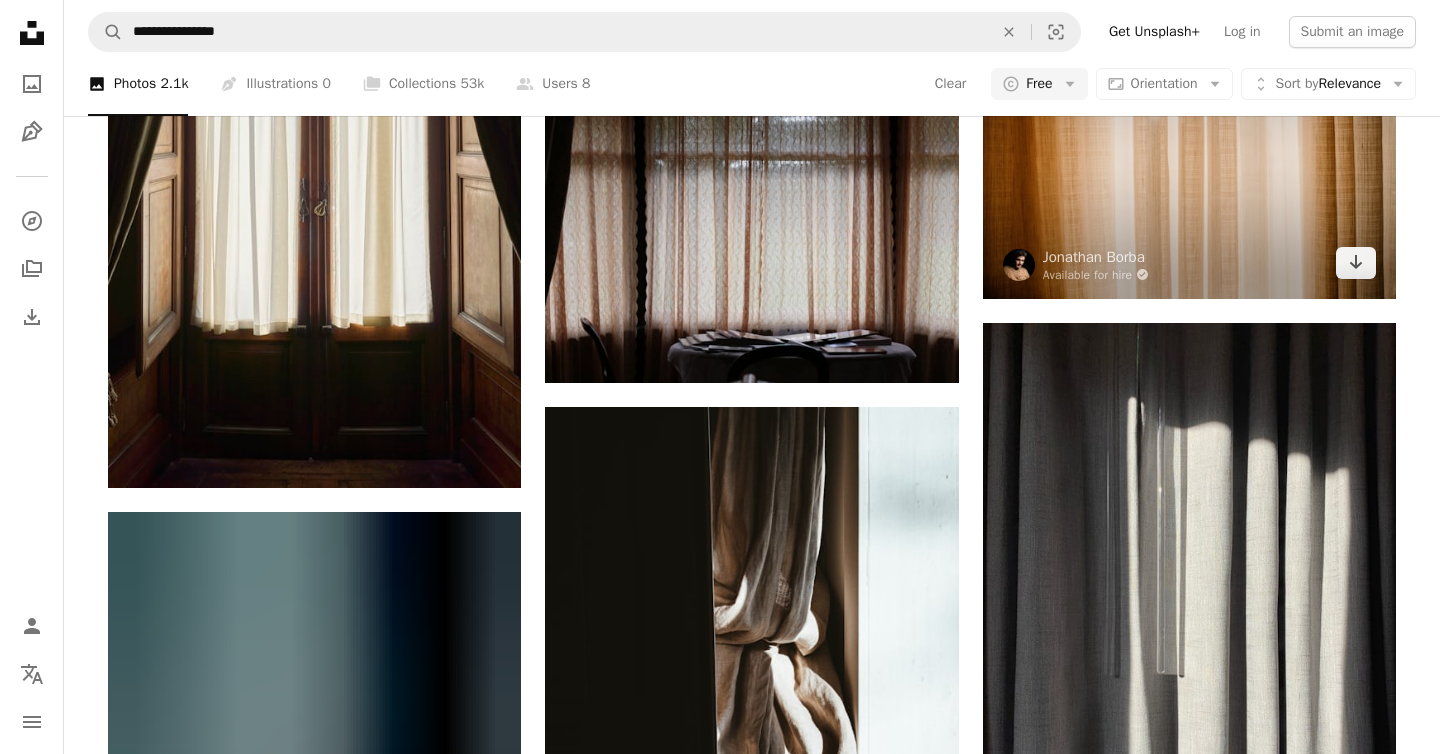 scroll, scrollTop: 1058, scrollLeft: 0, axis: vertical 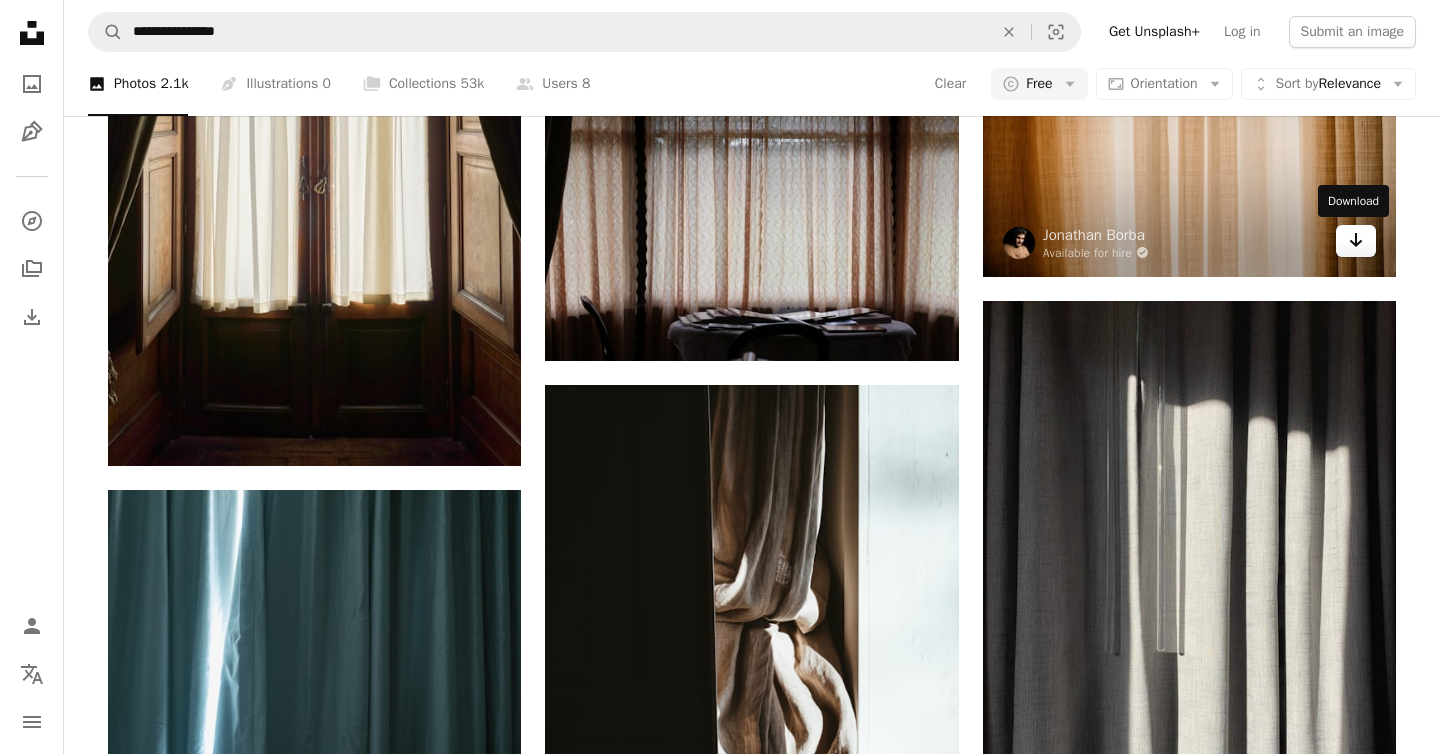 click on "Arrow pointing down" at bounding box center [1356, 241] 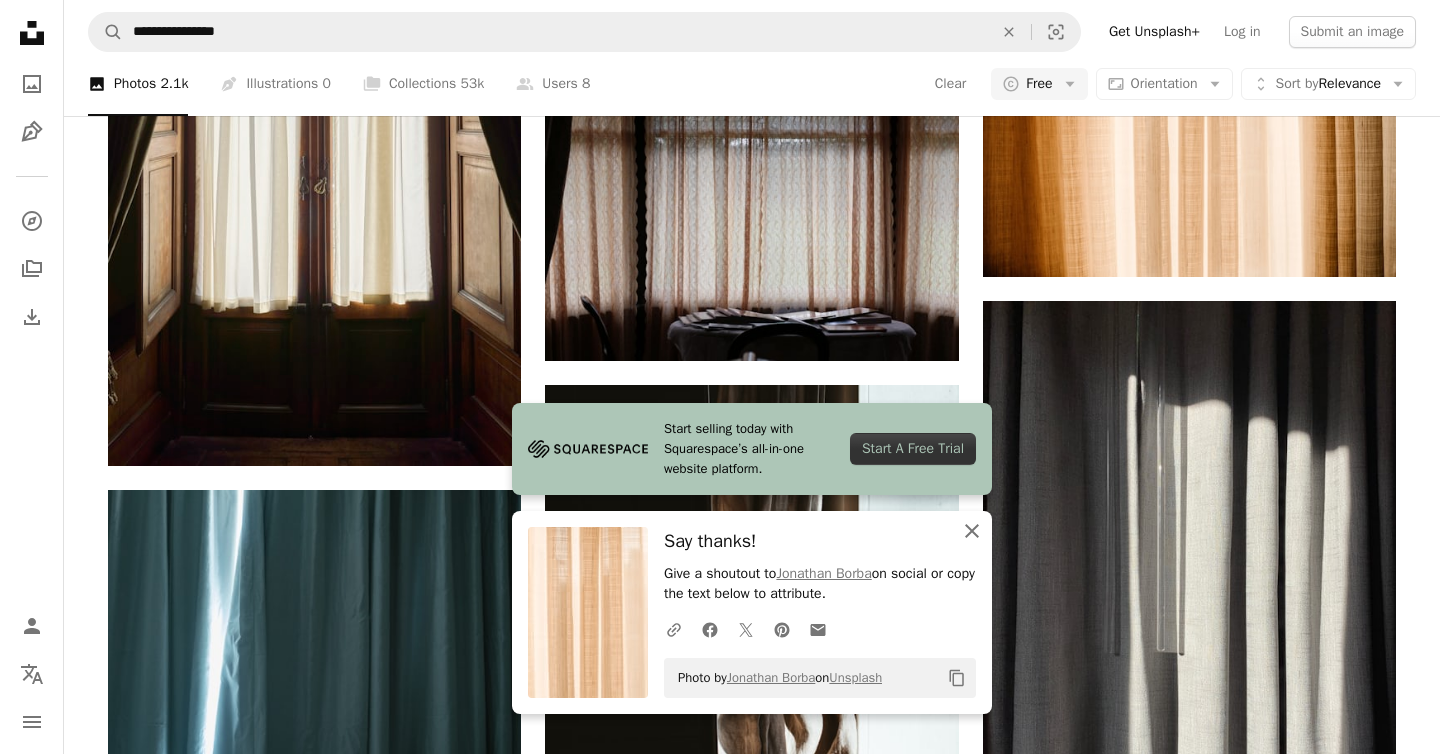 click on "An X shape" 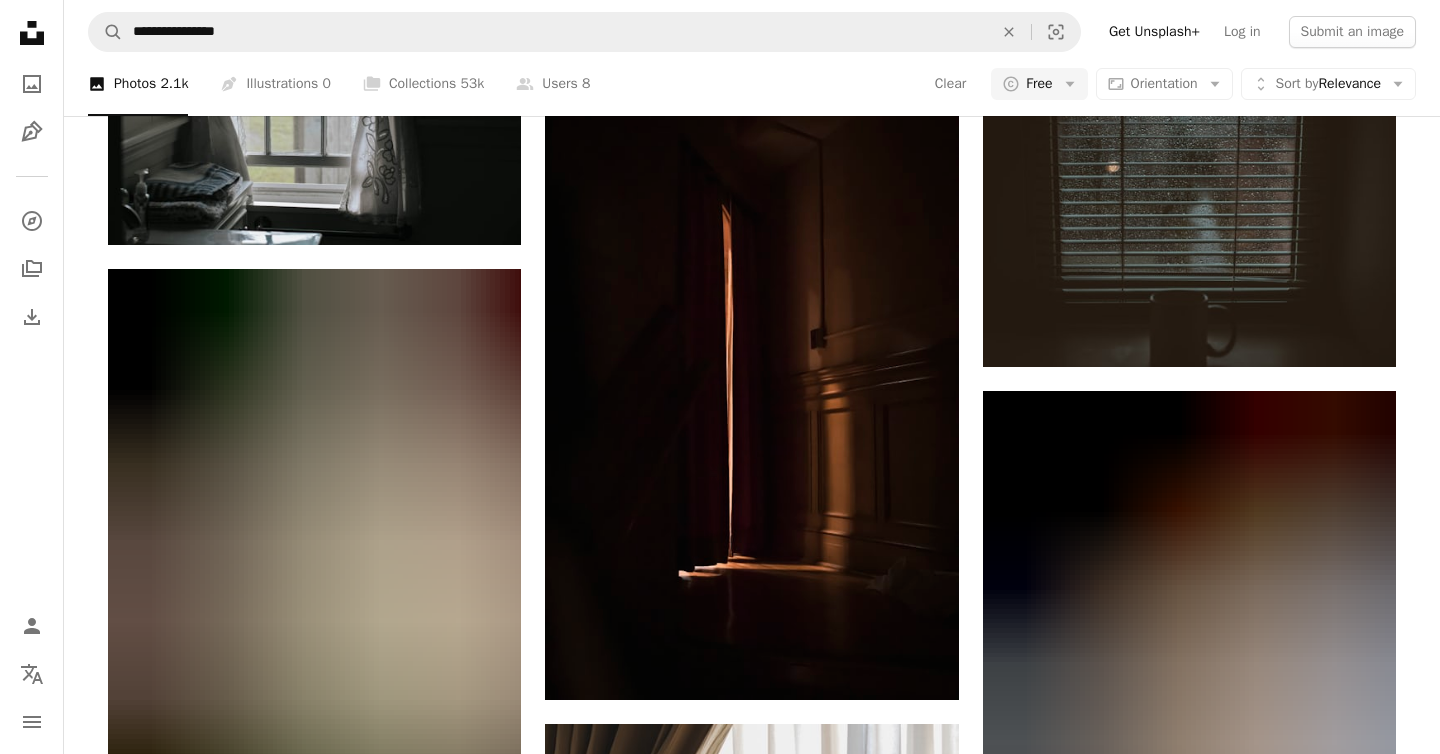scroll, scrollTop: 19672, scrollLeft: 0, axis: vertical 